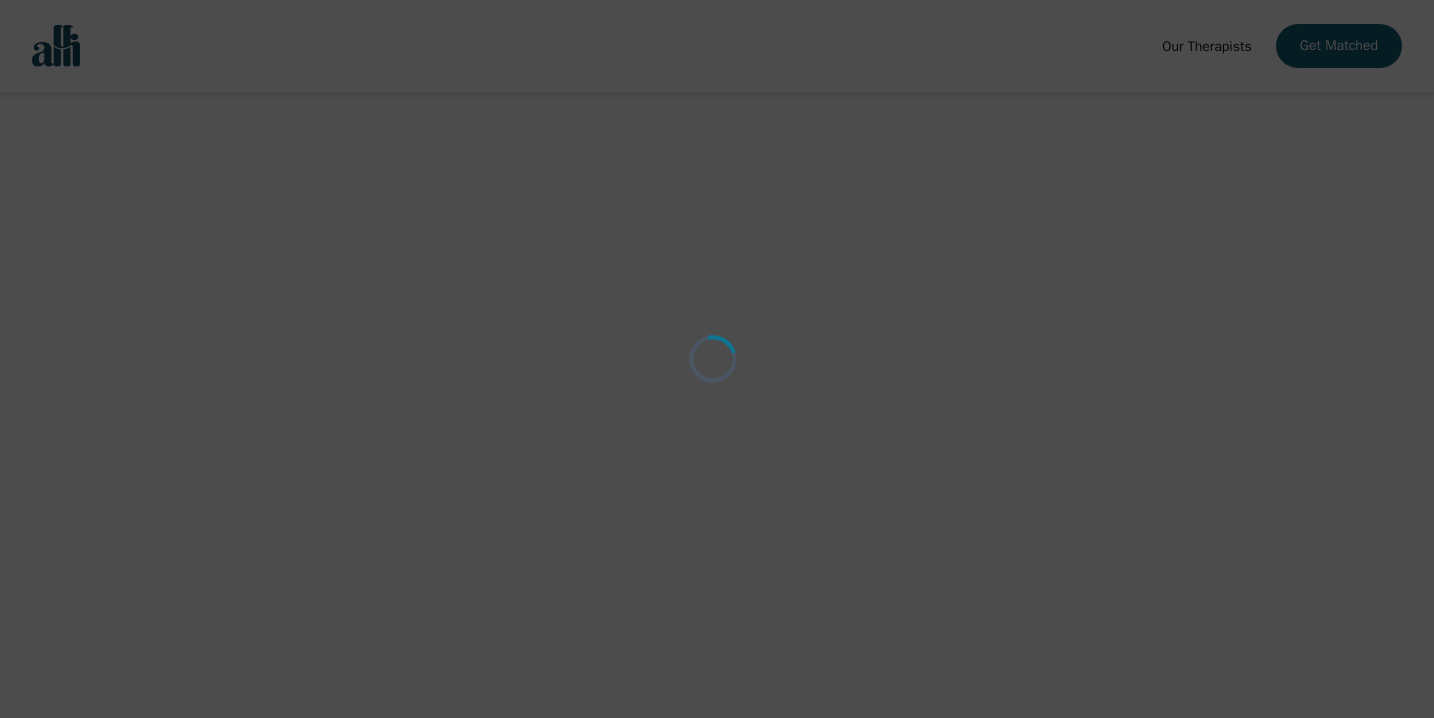 scroll, scrollTop: 0, scrollLeft: 0, axis: both 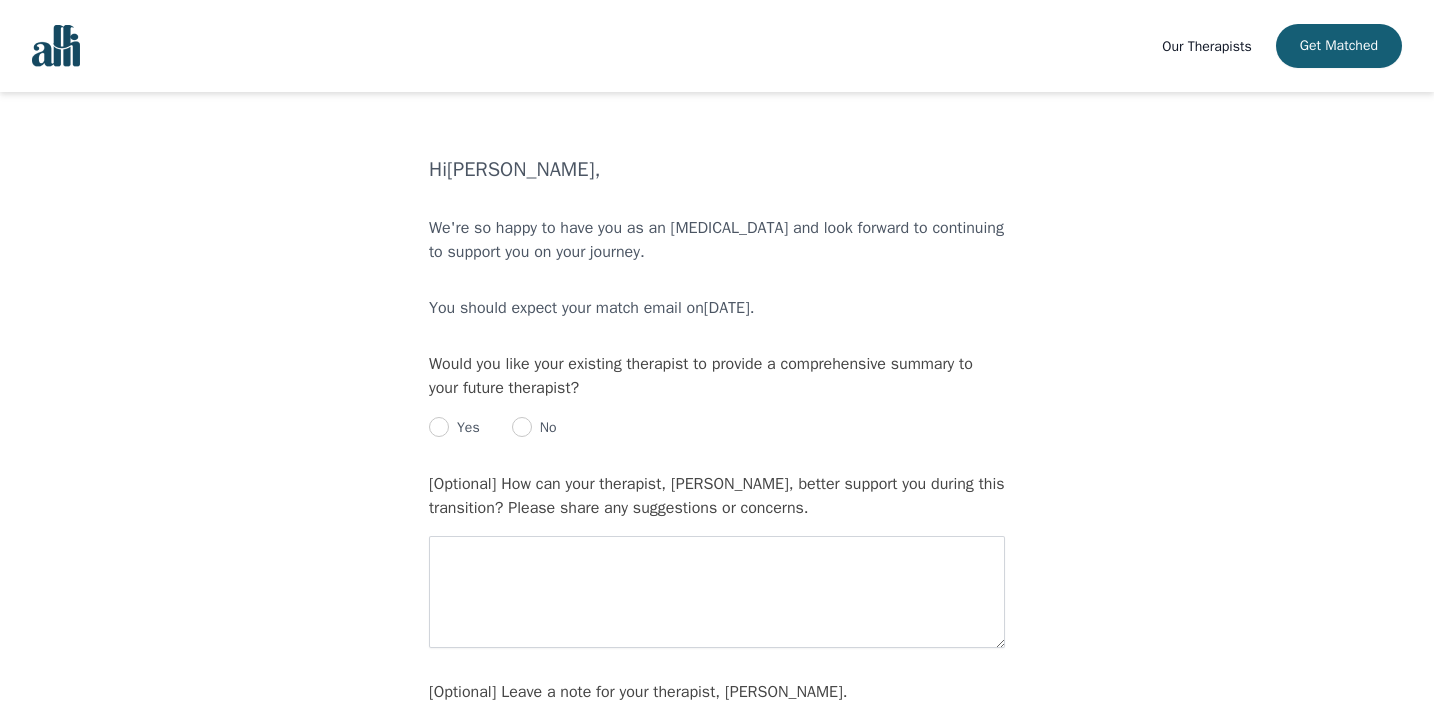 click on "Yes" at bounding box center (464, 428) 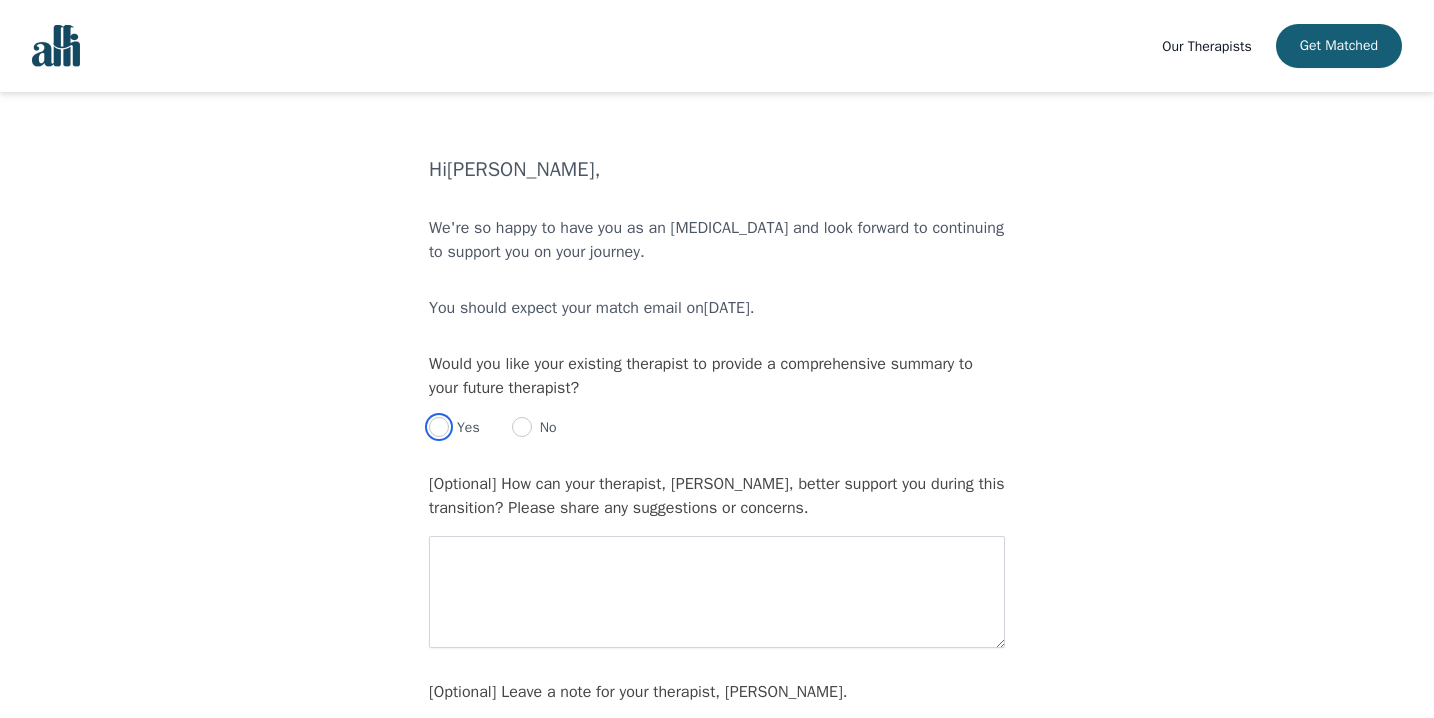 click at bounding box center [439, 427] 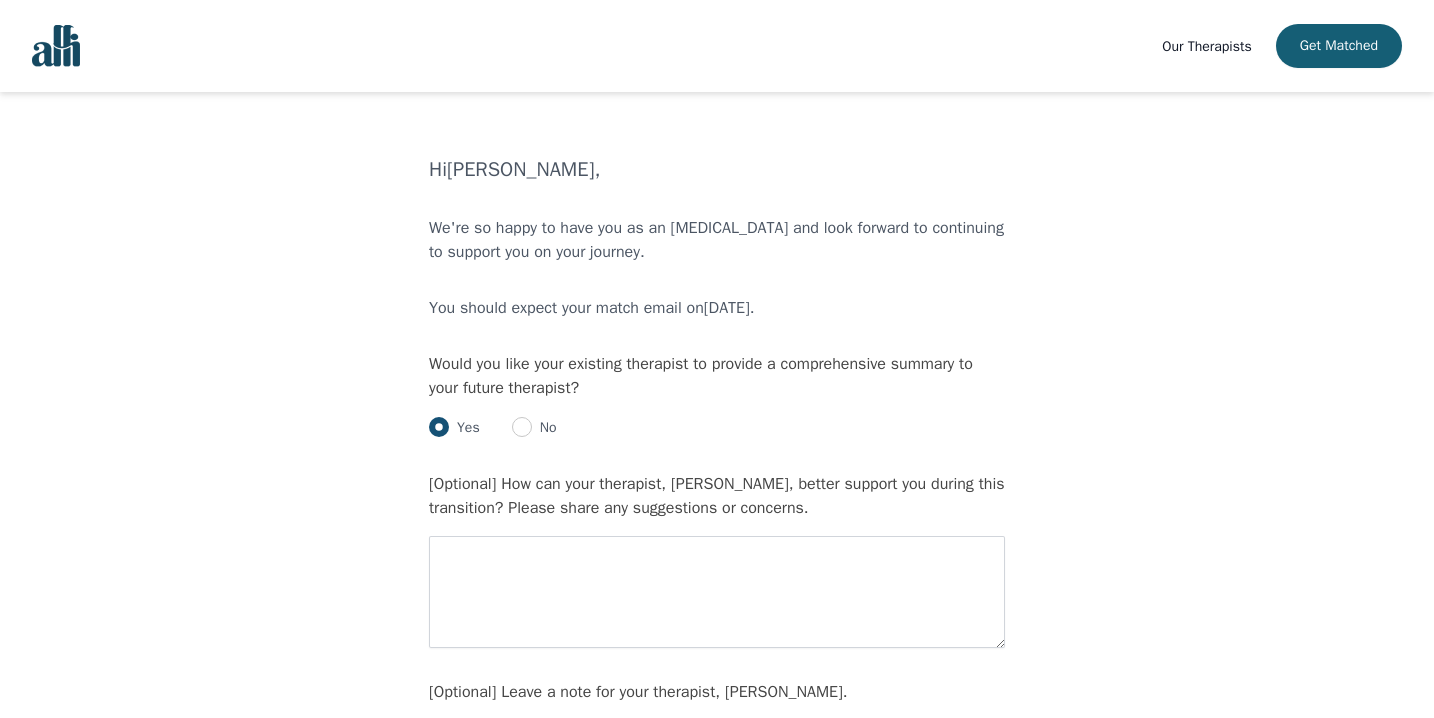 radio on "true" 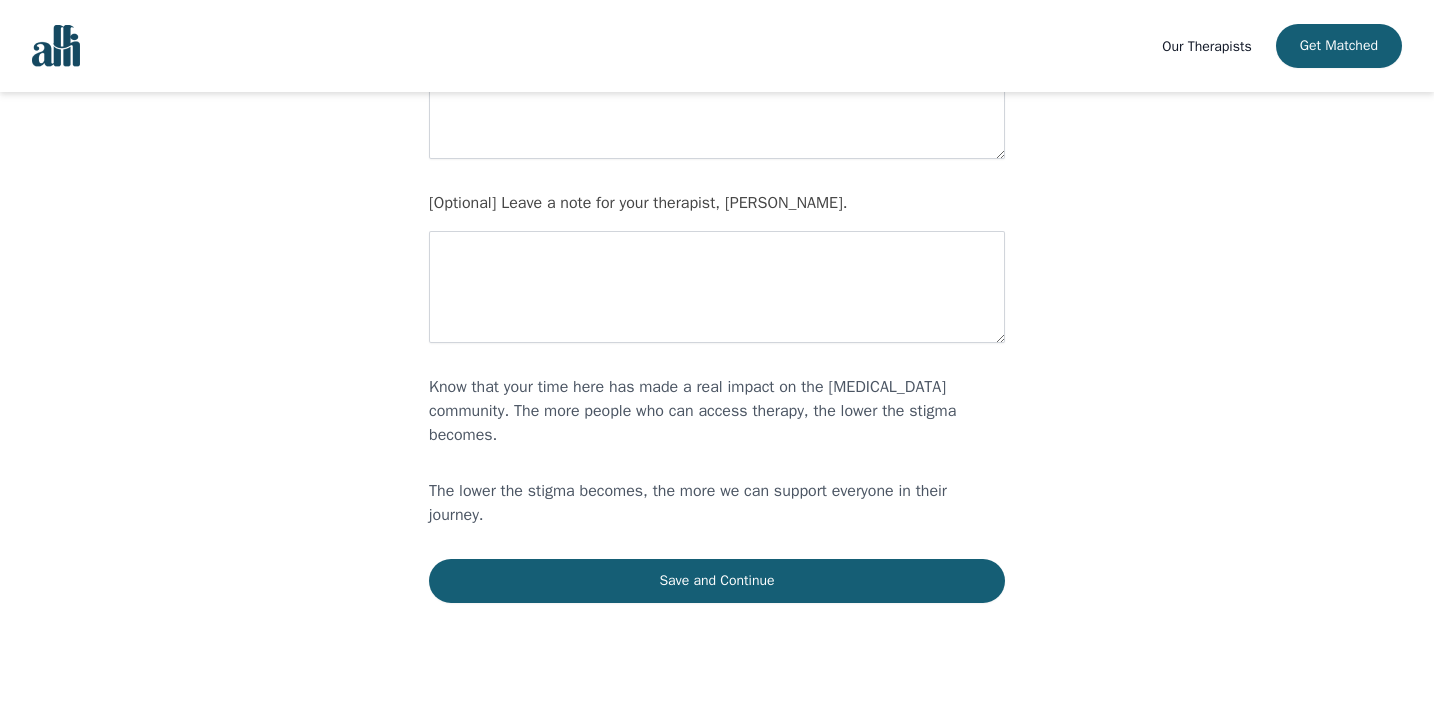 scroll, scrollTop: 497, scrollLeft: 0, axis: vertical 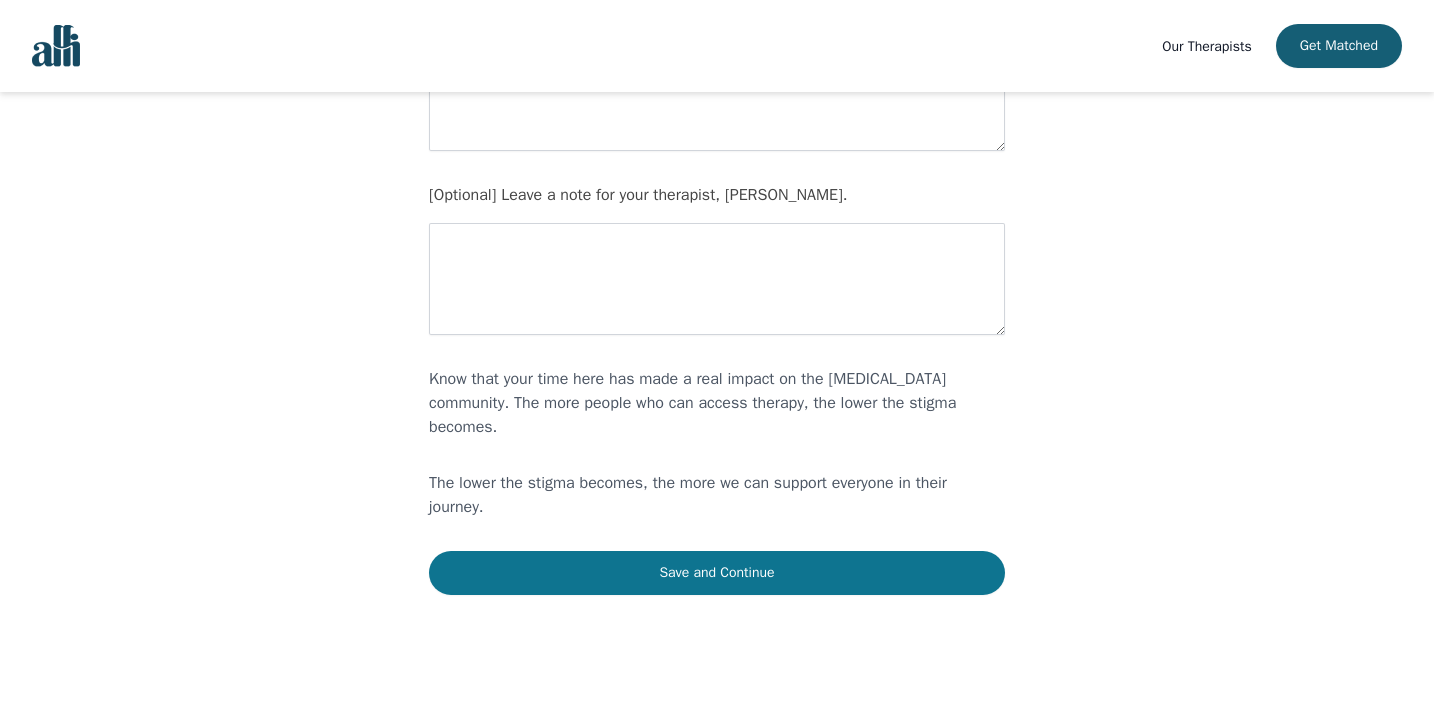 click on "Save and Continue" at bounding box center (717, 573) 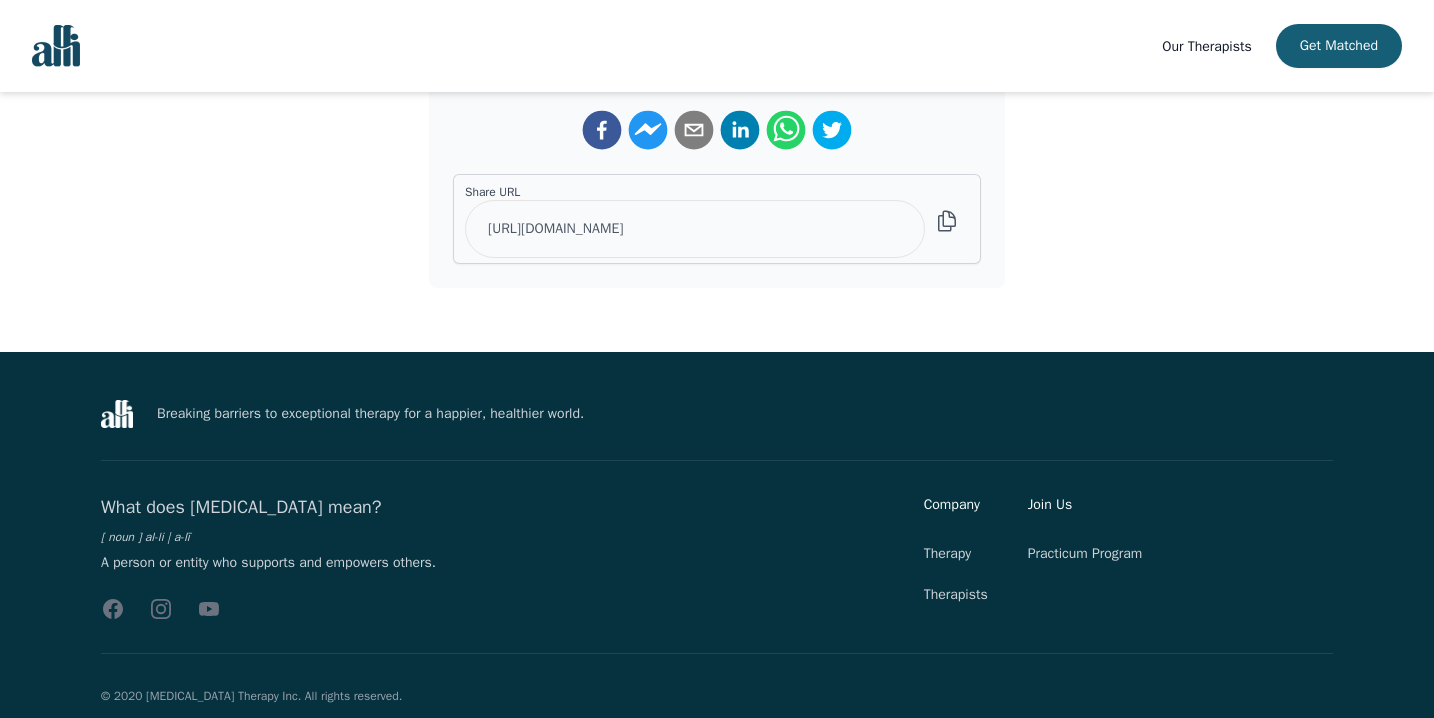 scroll, scrollTop: 0, scrollLeft: 0, axis: both 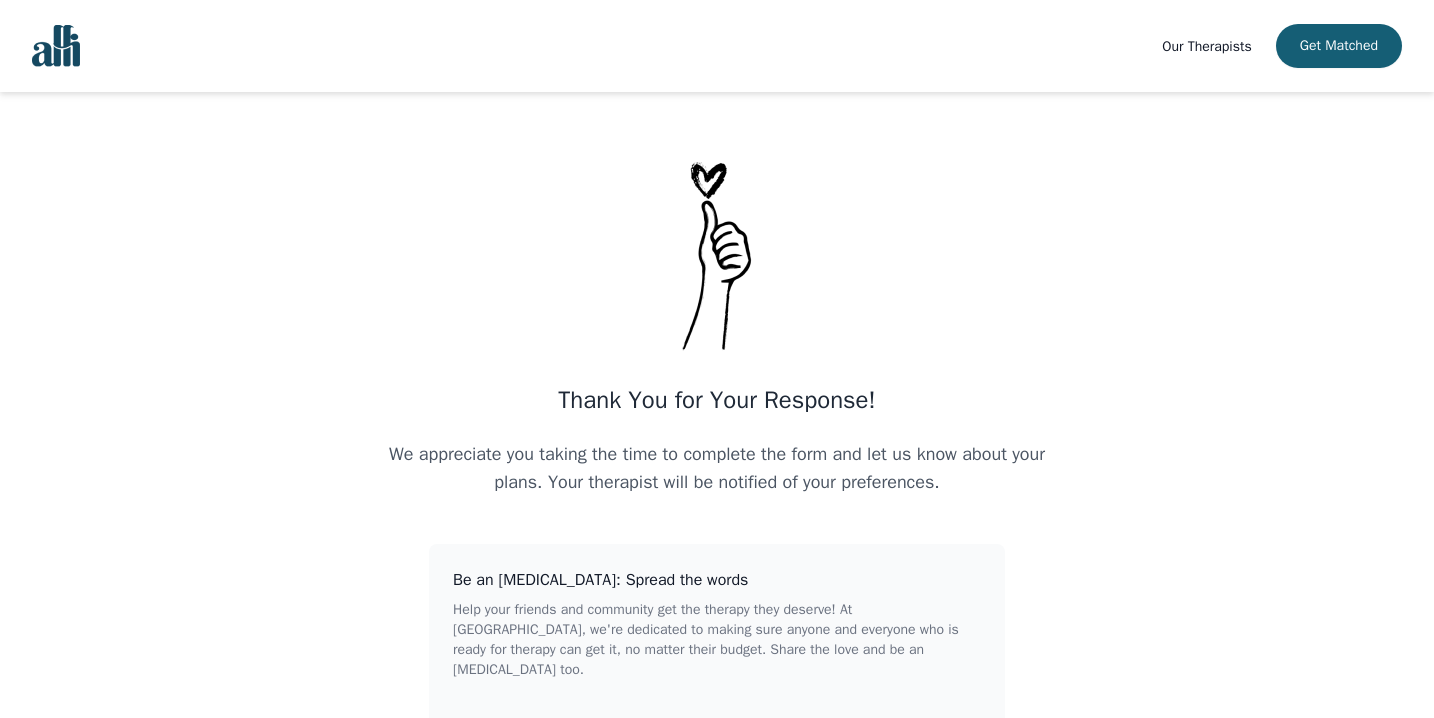 click at bounding box center [56, 46] 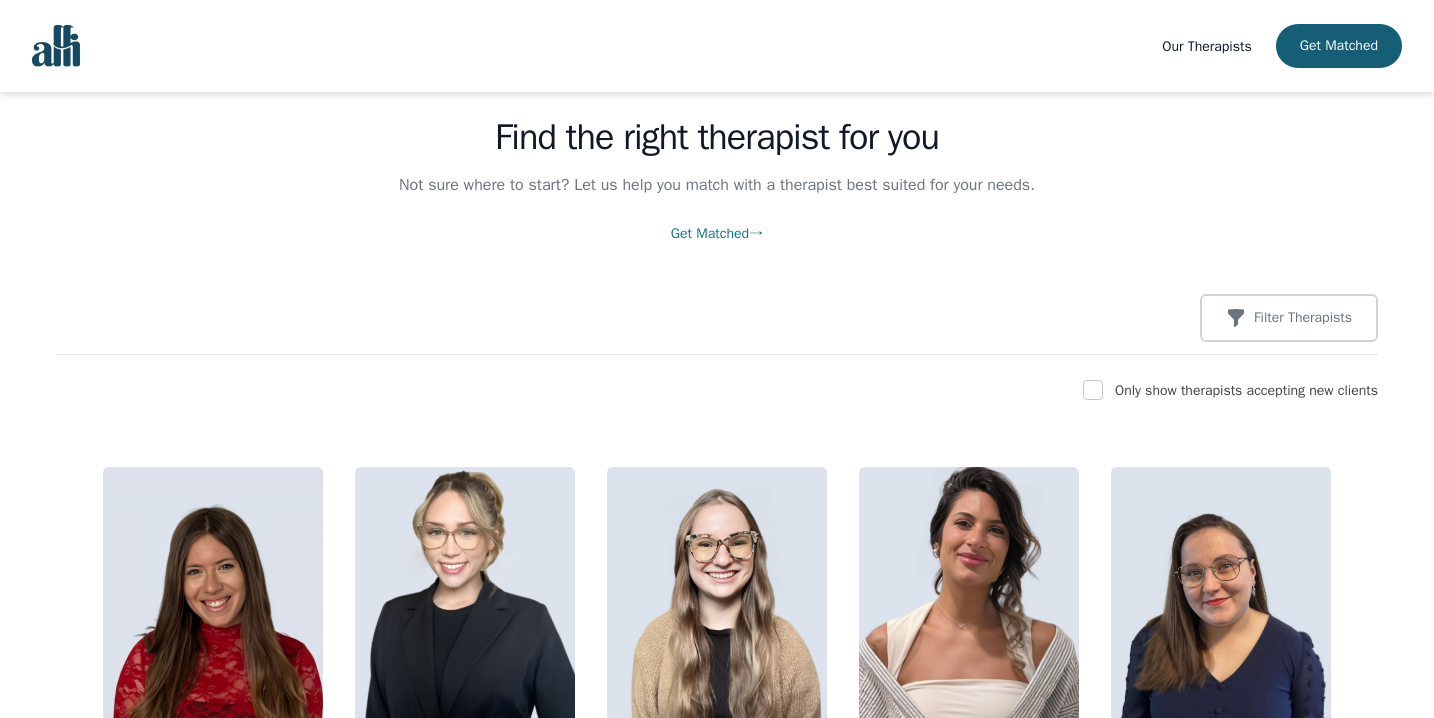 scroll, scrollTop: 177, scrollLeft: 0, axis: vertical 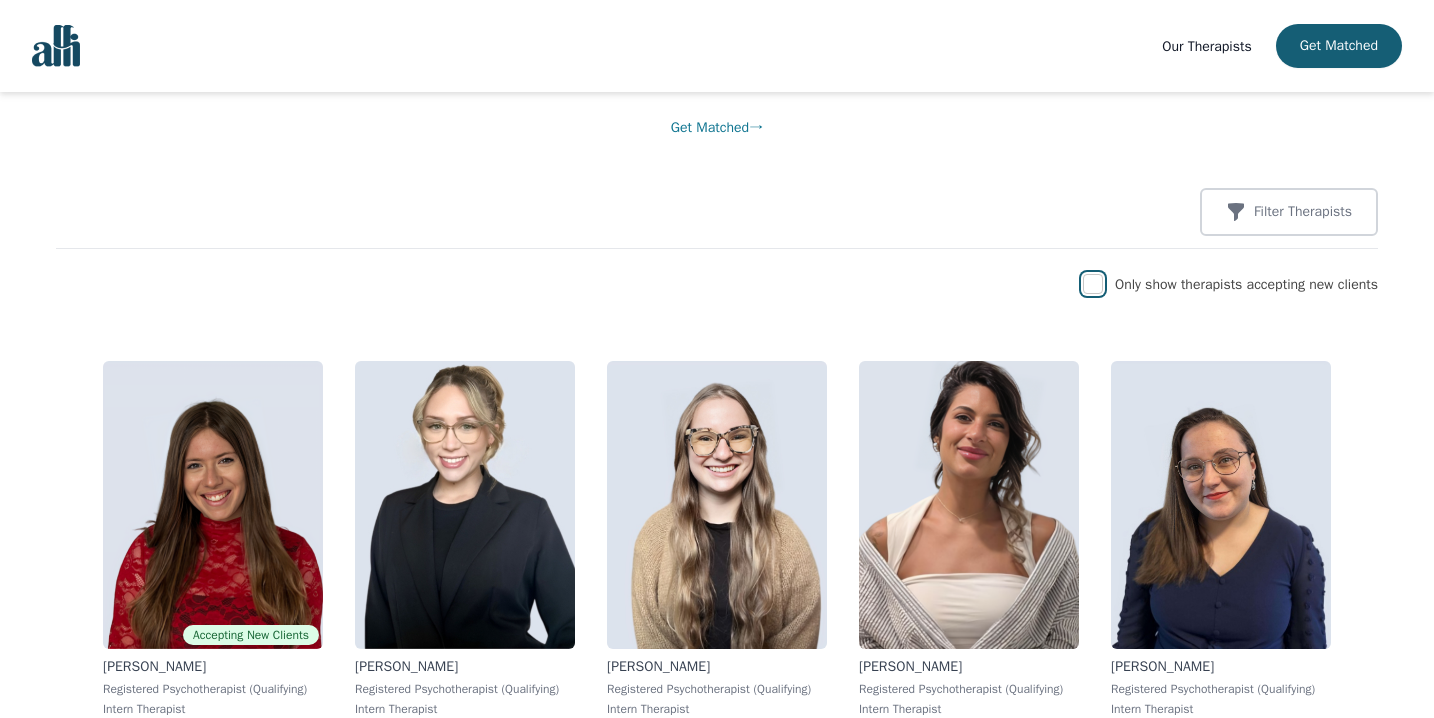 click at bounding box center [1093, 284] 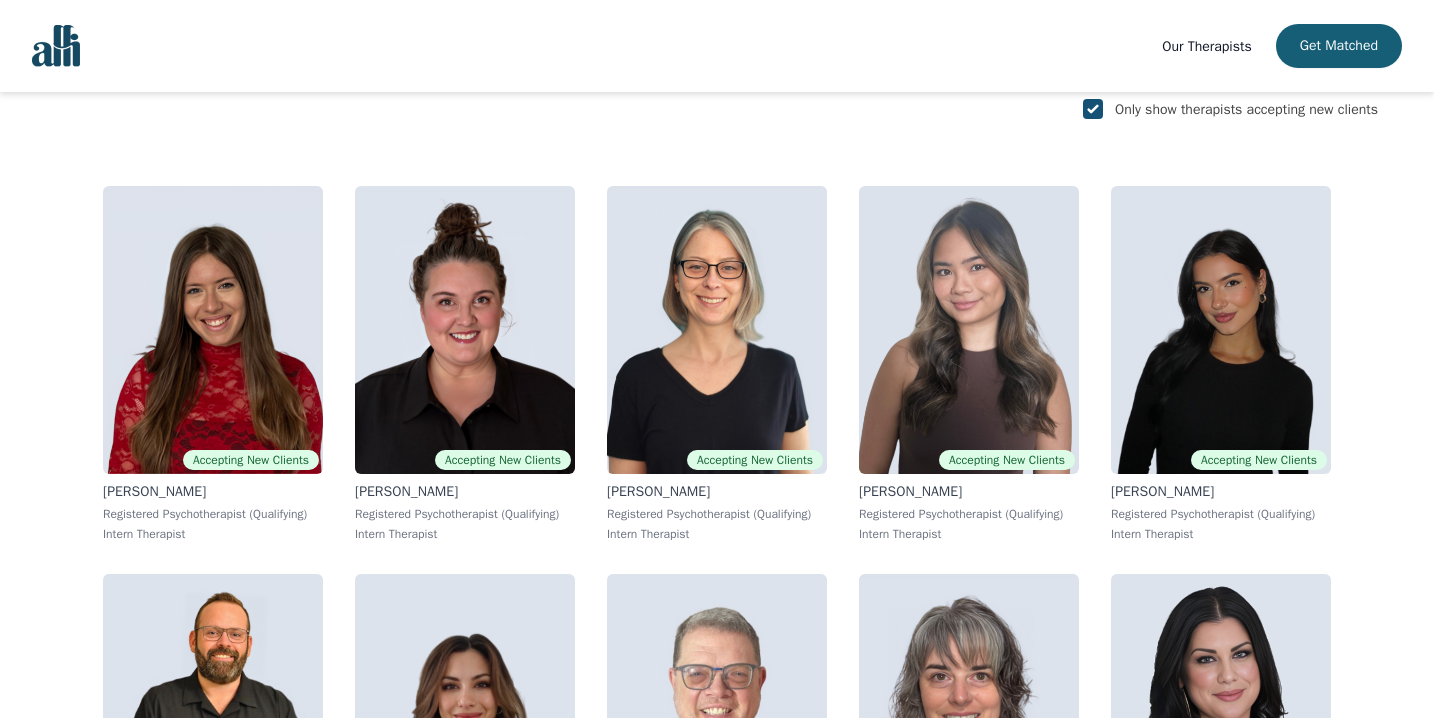 scroll, scrollTop: 616, scrollLeft: 0, axis: vertical 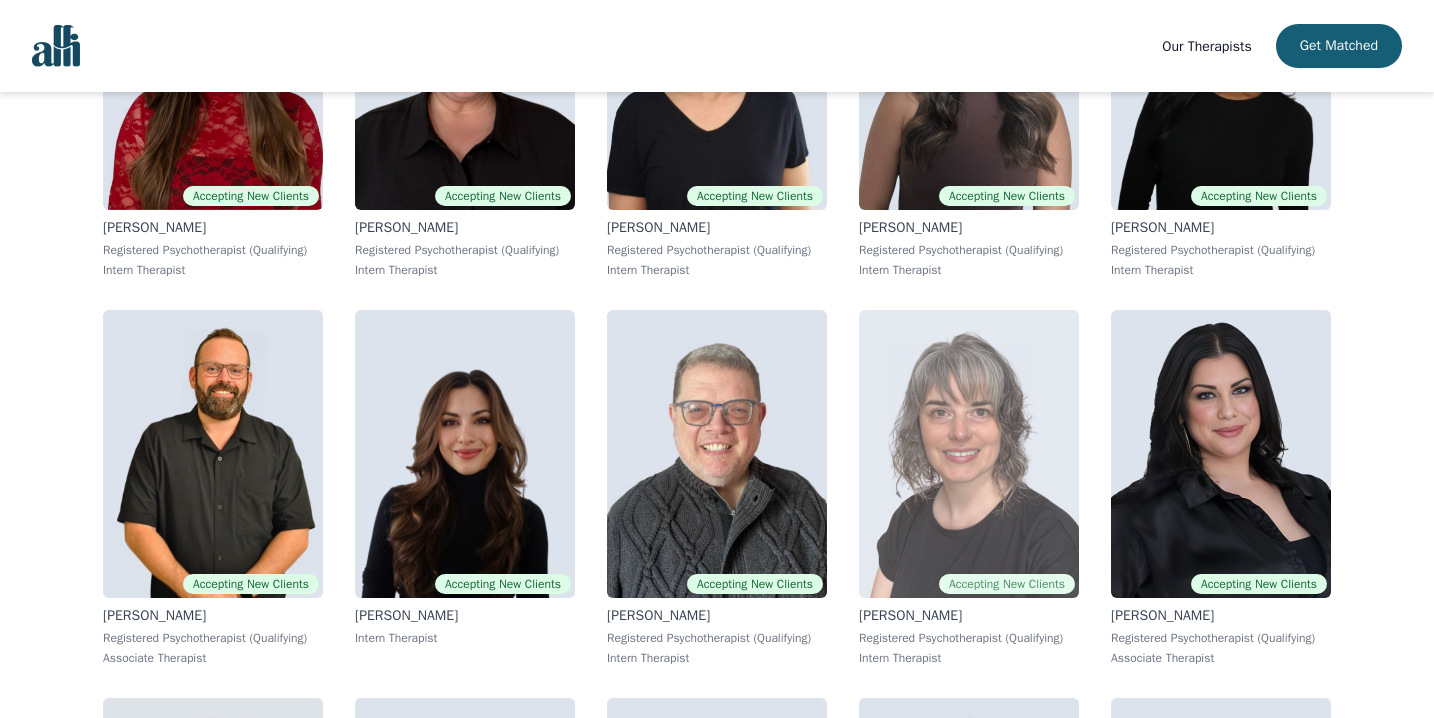 click at bounding box center (969, 454) 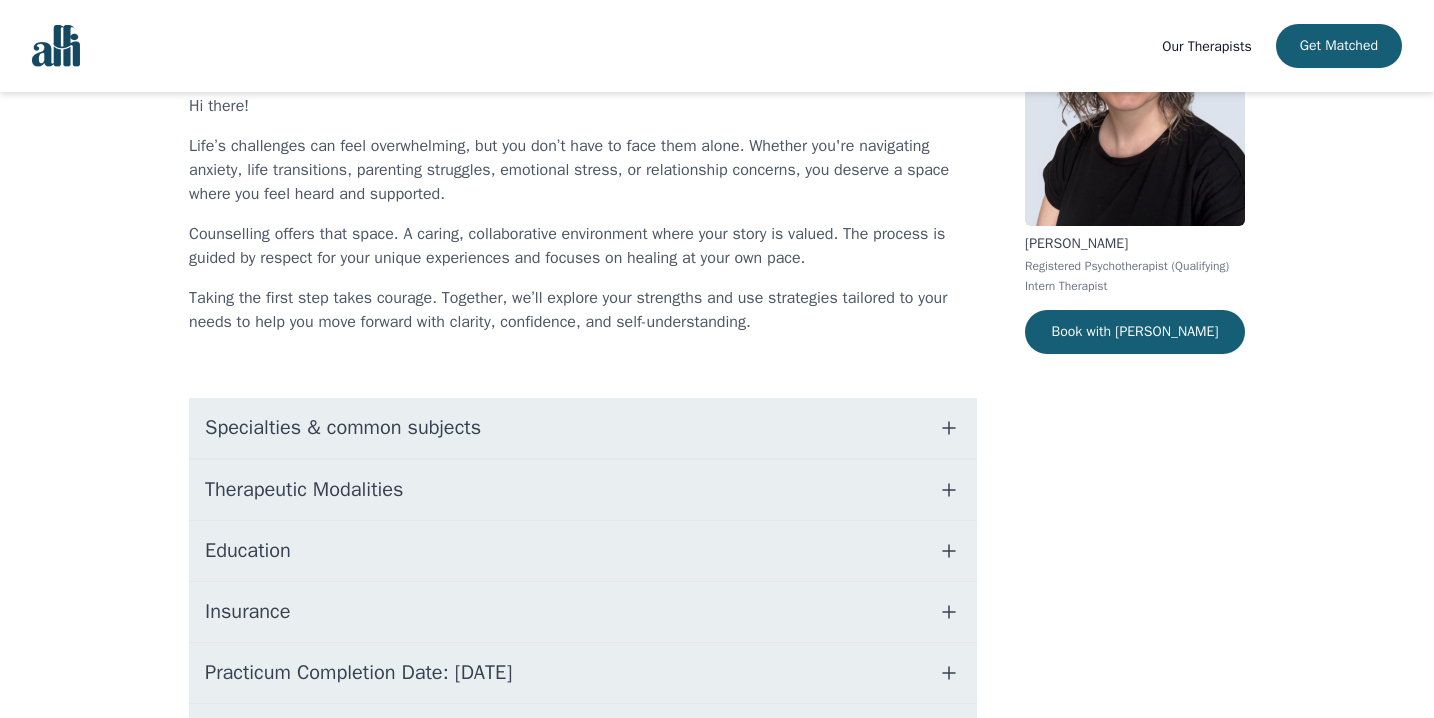 scroll, scrollTop: 355, scrollLeft: 0, axis: vertical 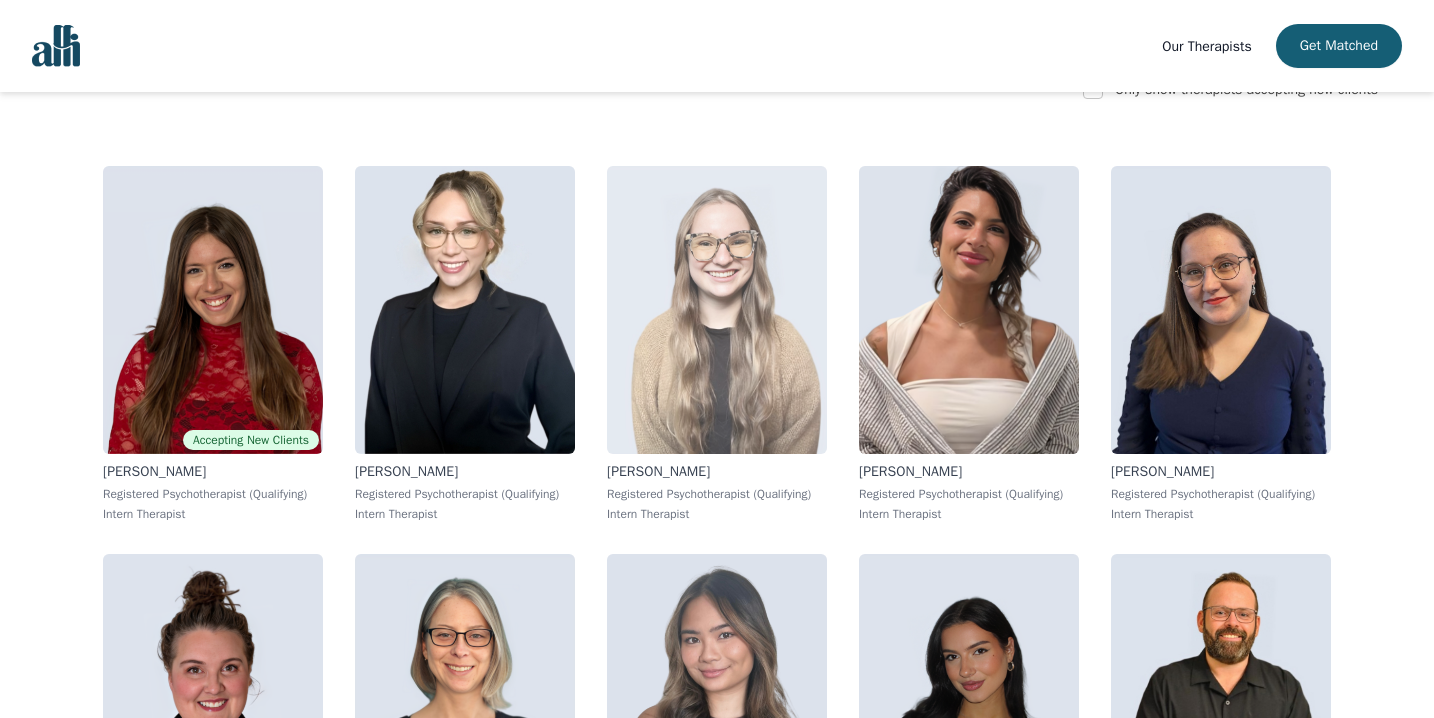 click at bounding box center [717, 310] 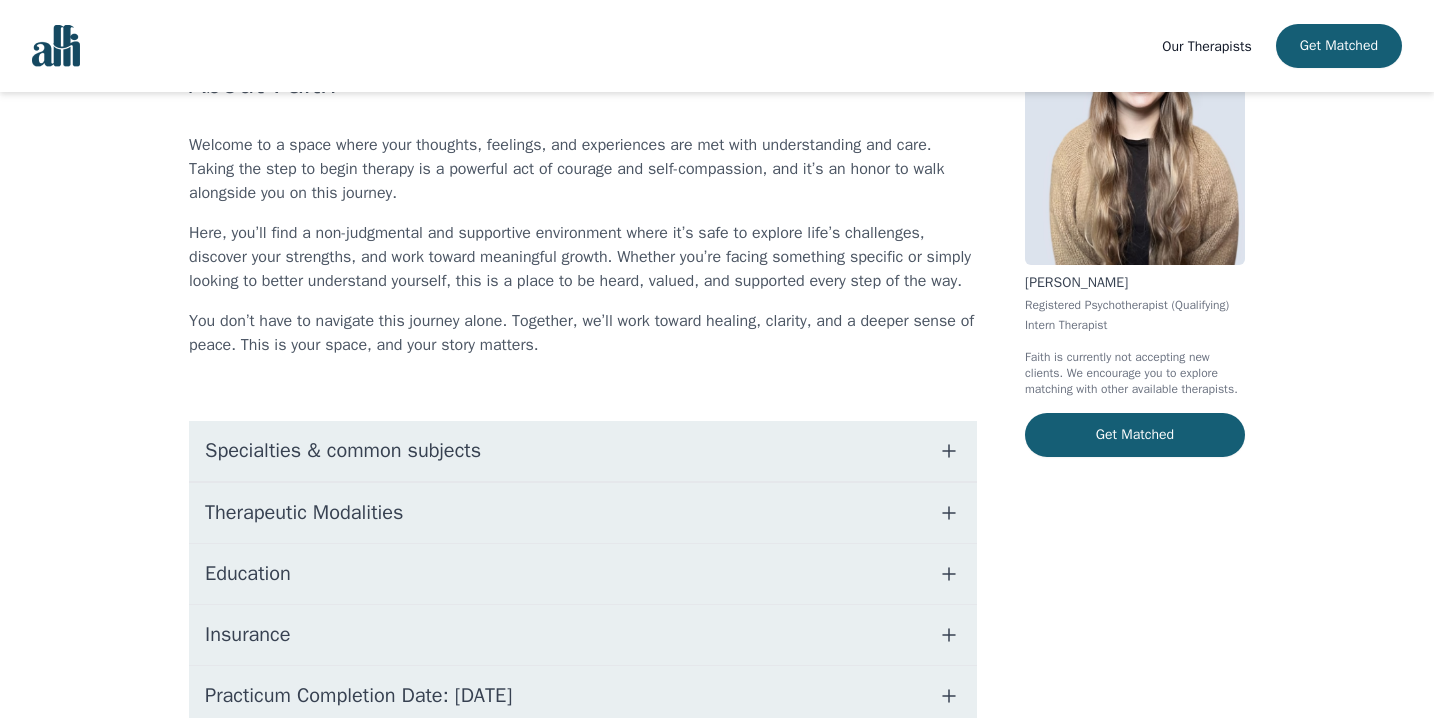 scroll, scrollTop: 333, scrollLeft: 0, axis: vertical 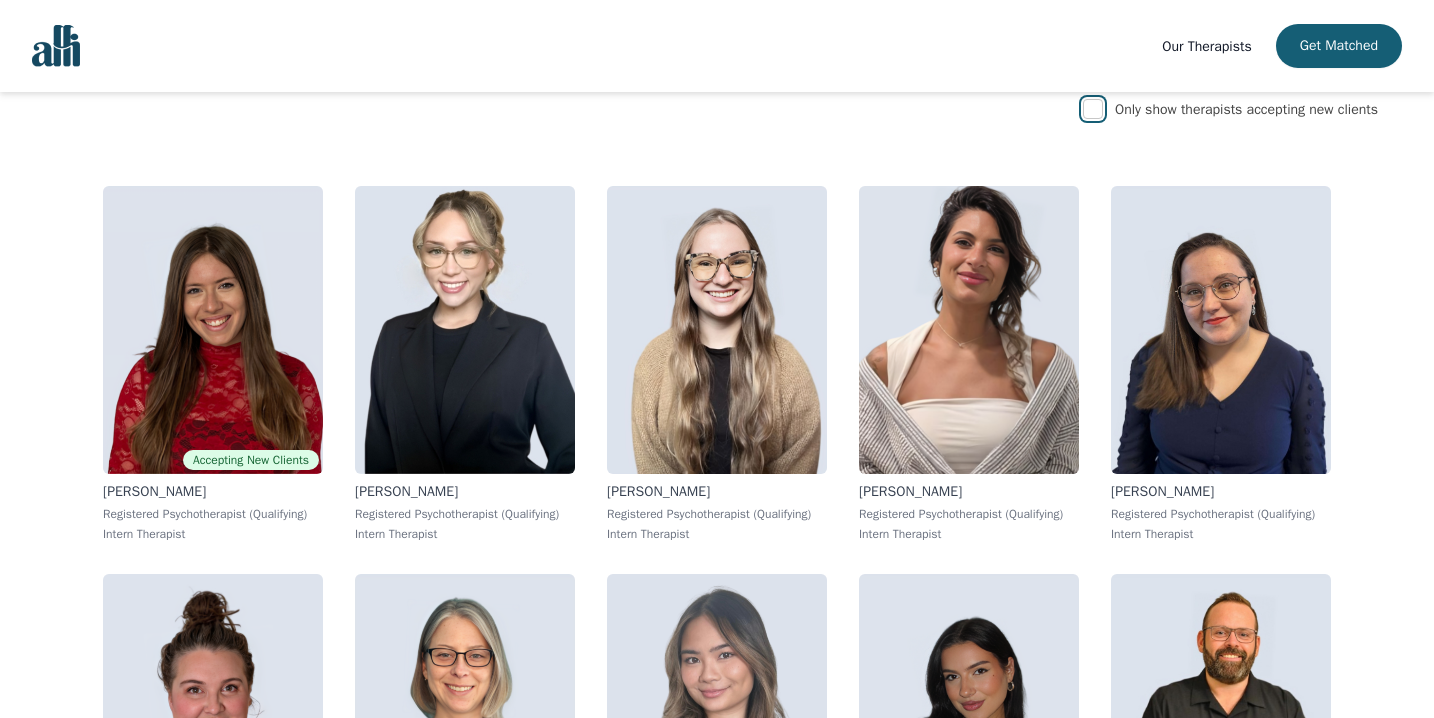 click at bounding box center [1093, 109] 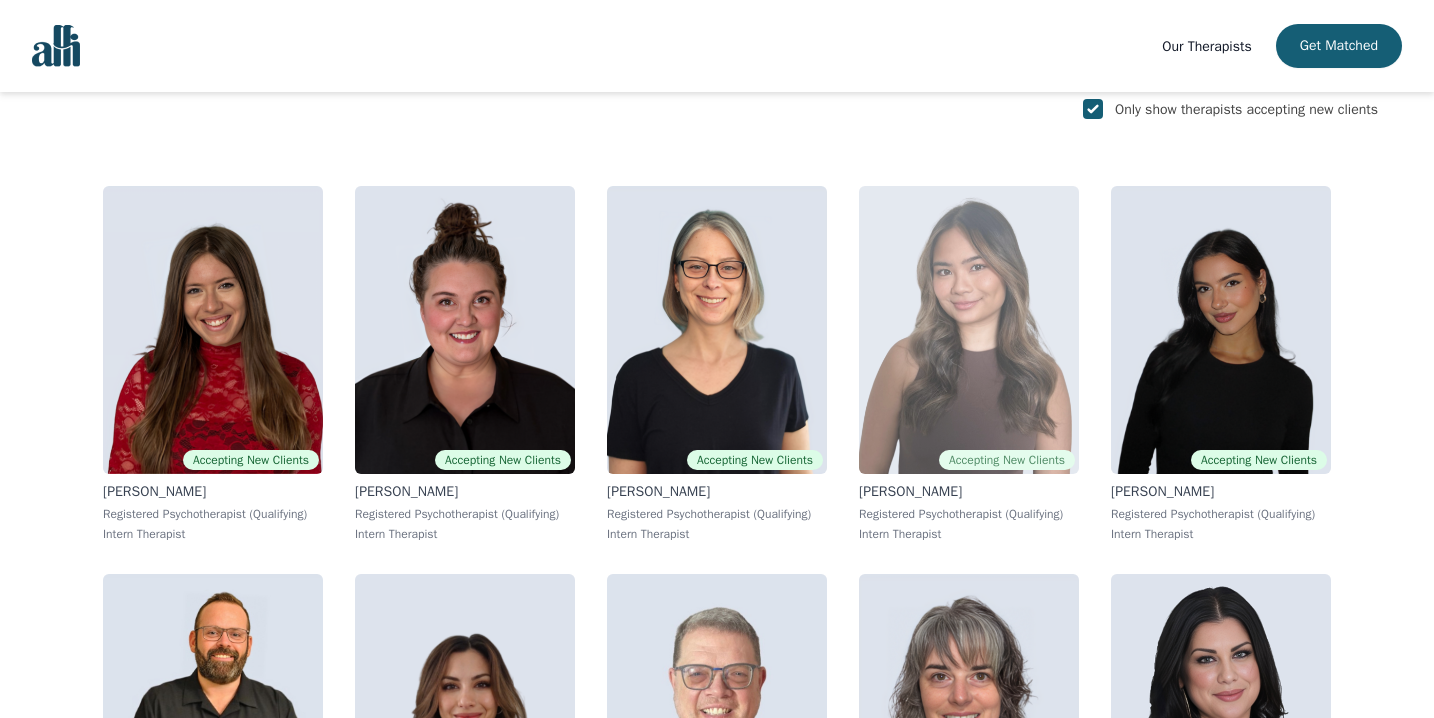click at bounding box center [969, 330] 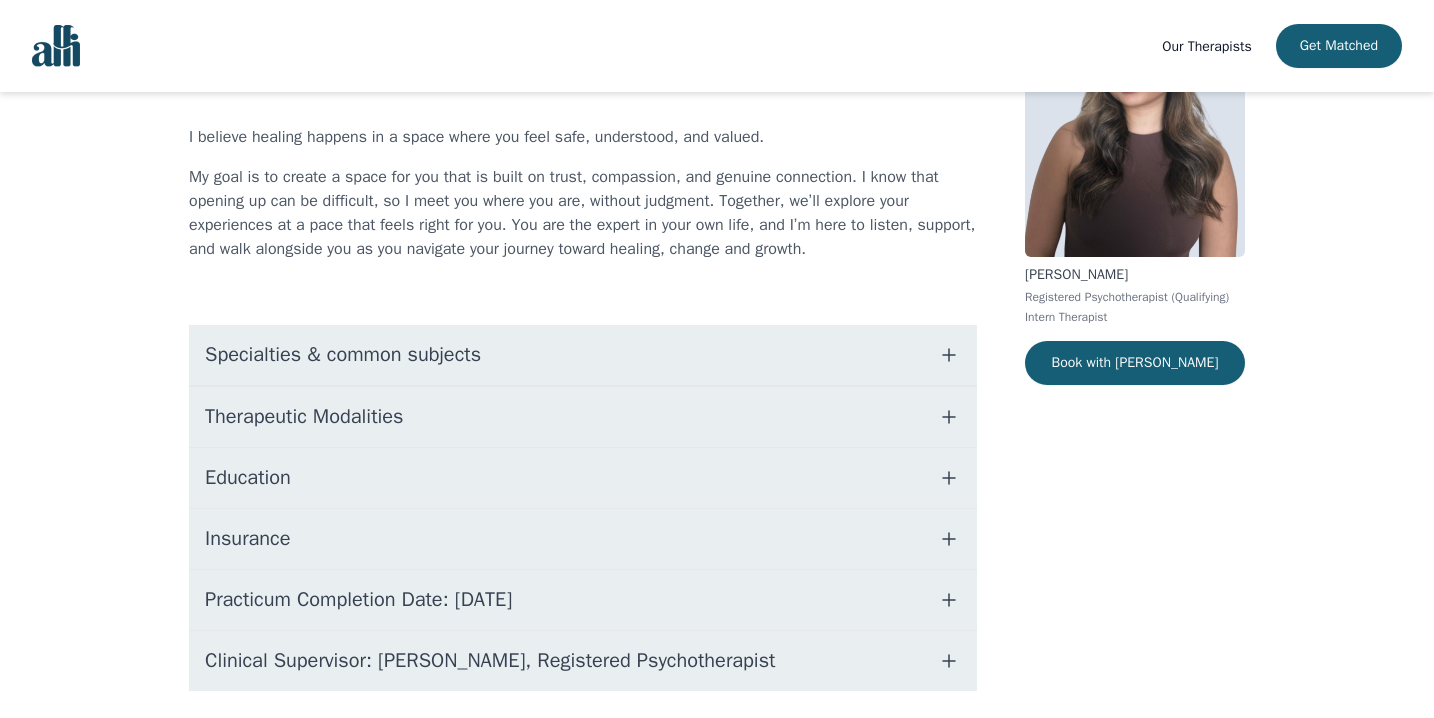 scroll, scrollTop: 173, scrollLeft: 0, axis: vertical 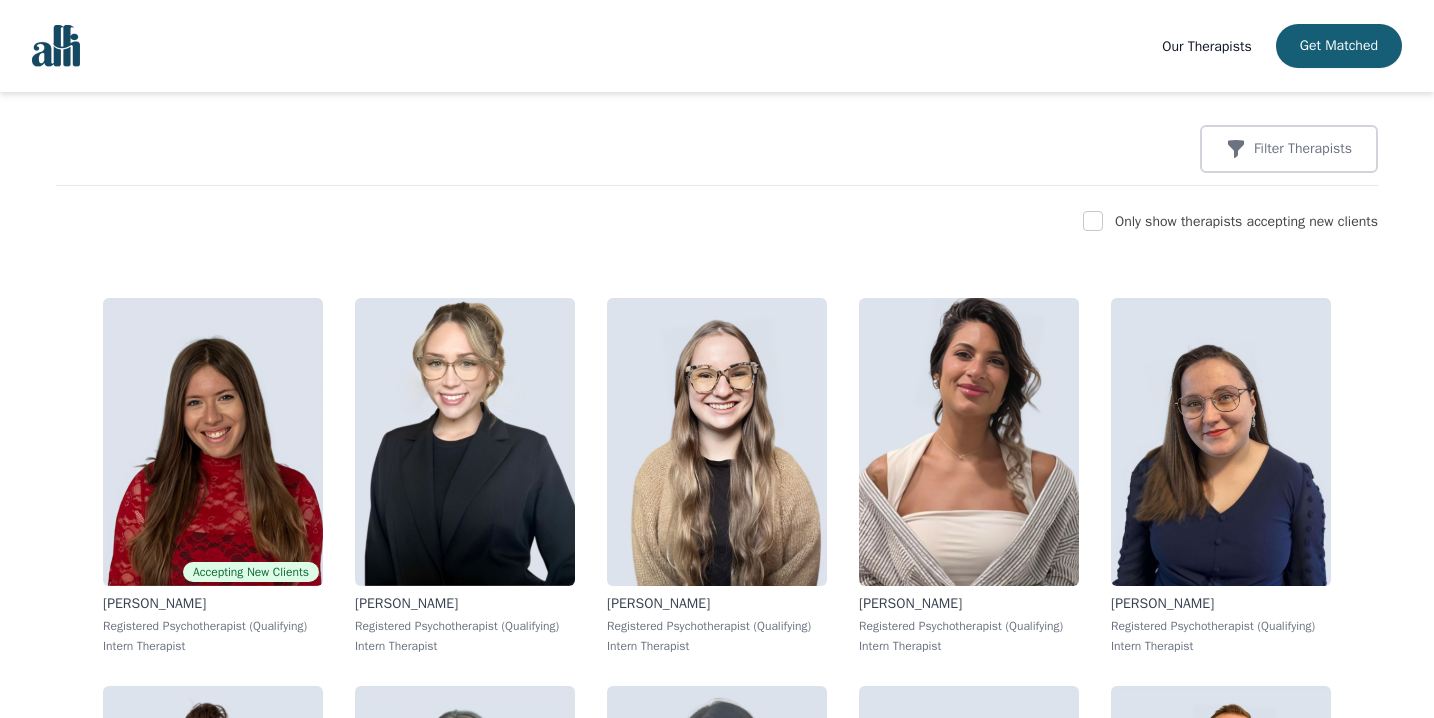 click on "Only show therapists accepting new clients" at bounding box center (717, 222) 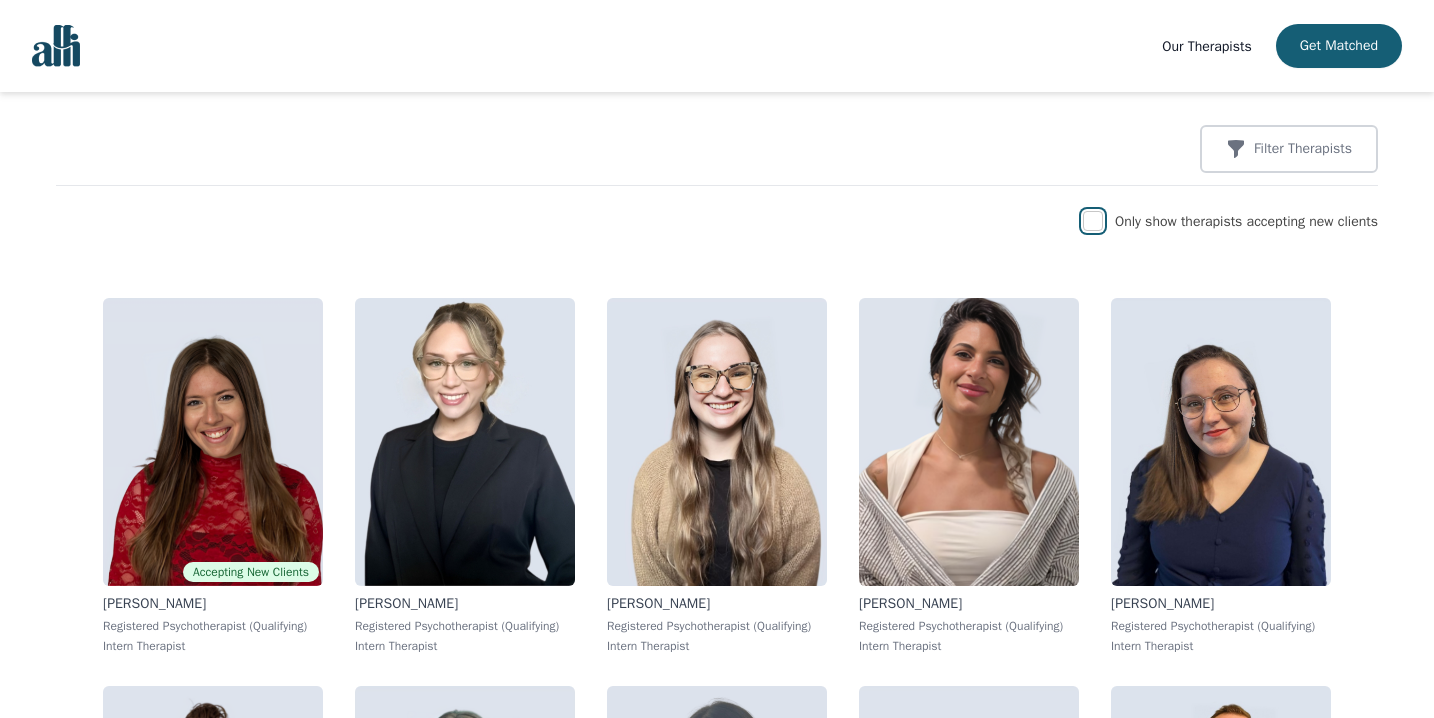 click at bounding box center (1093, 221) 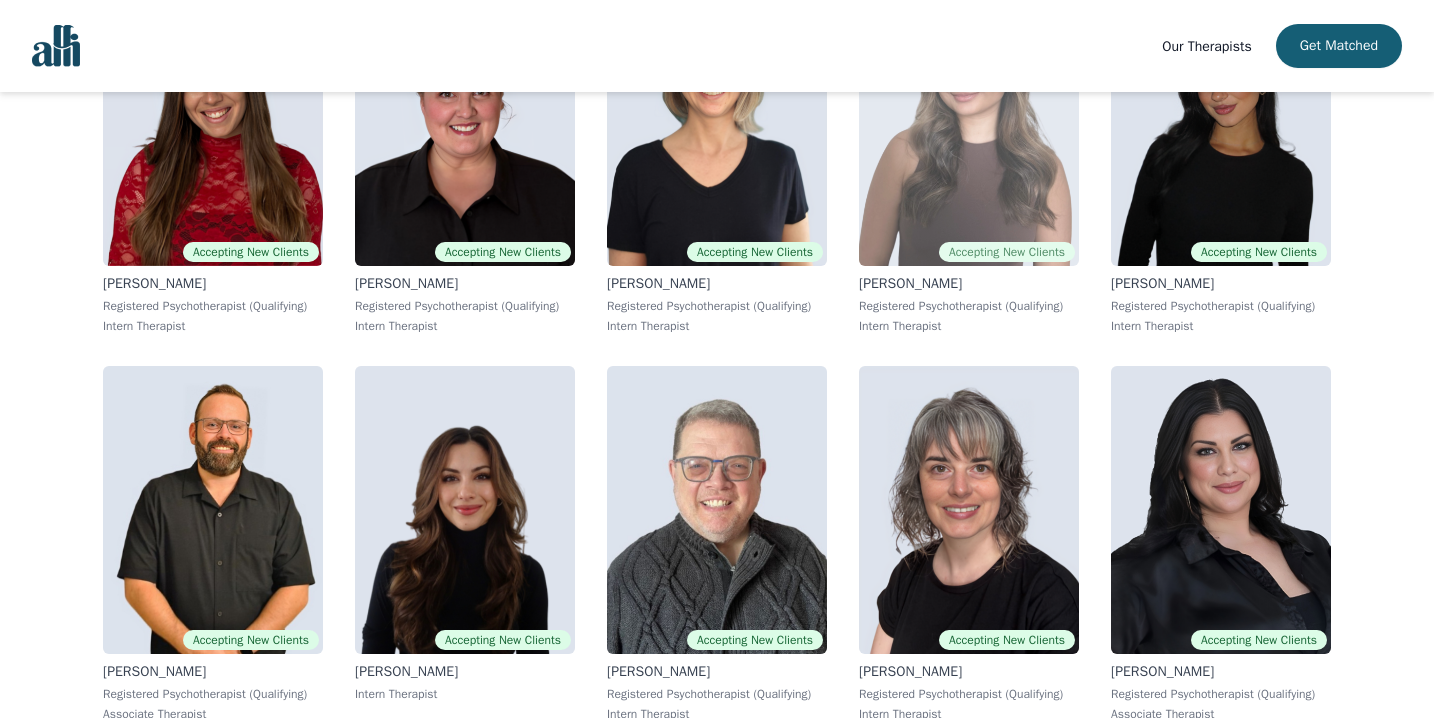 scroll, scrollTop: 735, scrollLeft: 0, axis: vertical 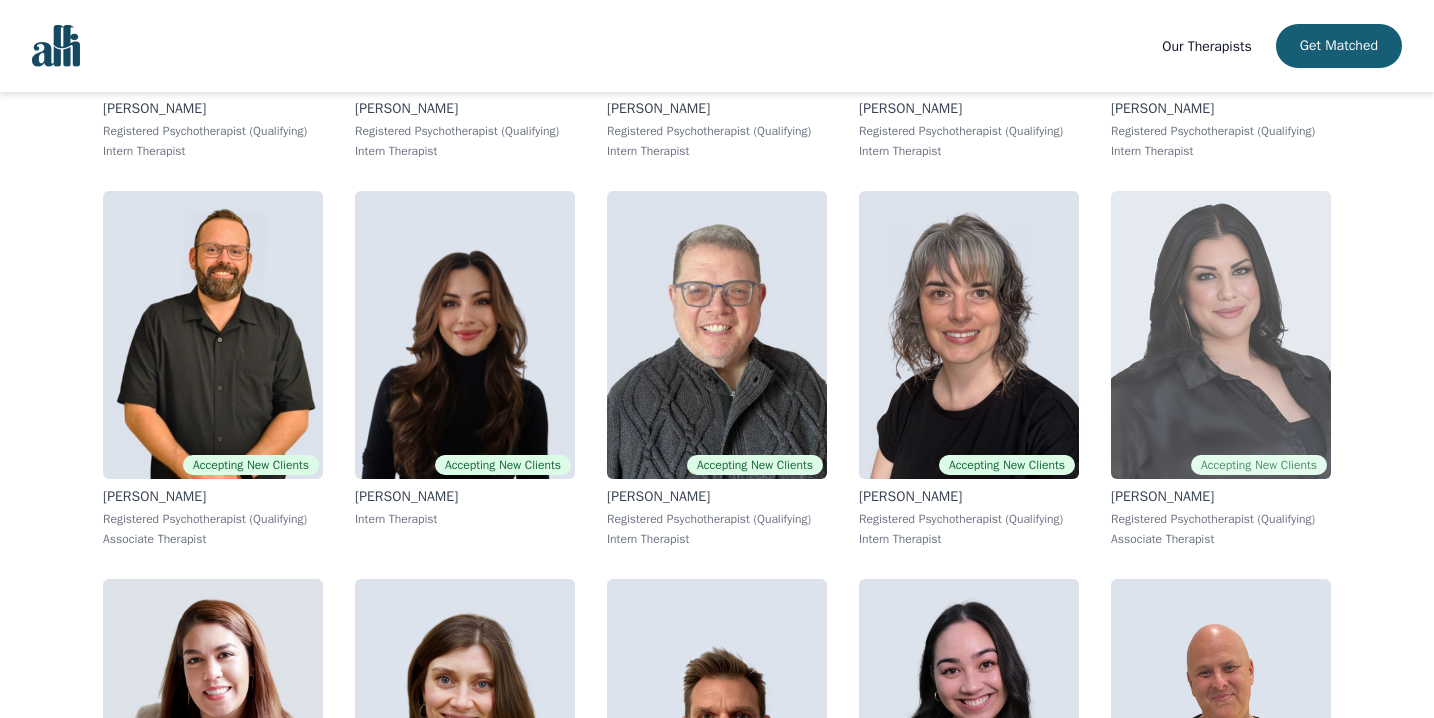 click at bounding box center (1221, 335) 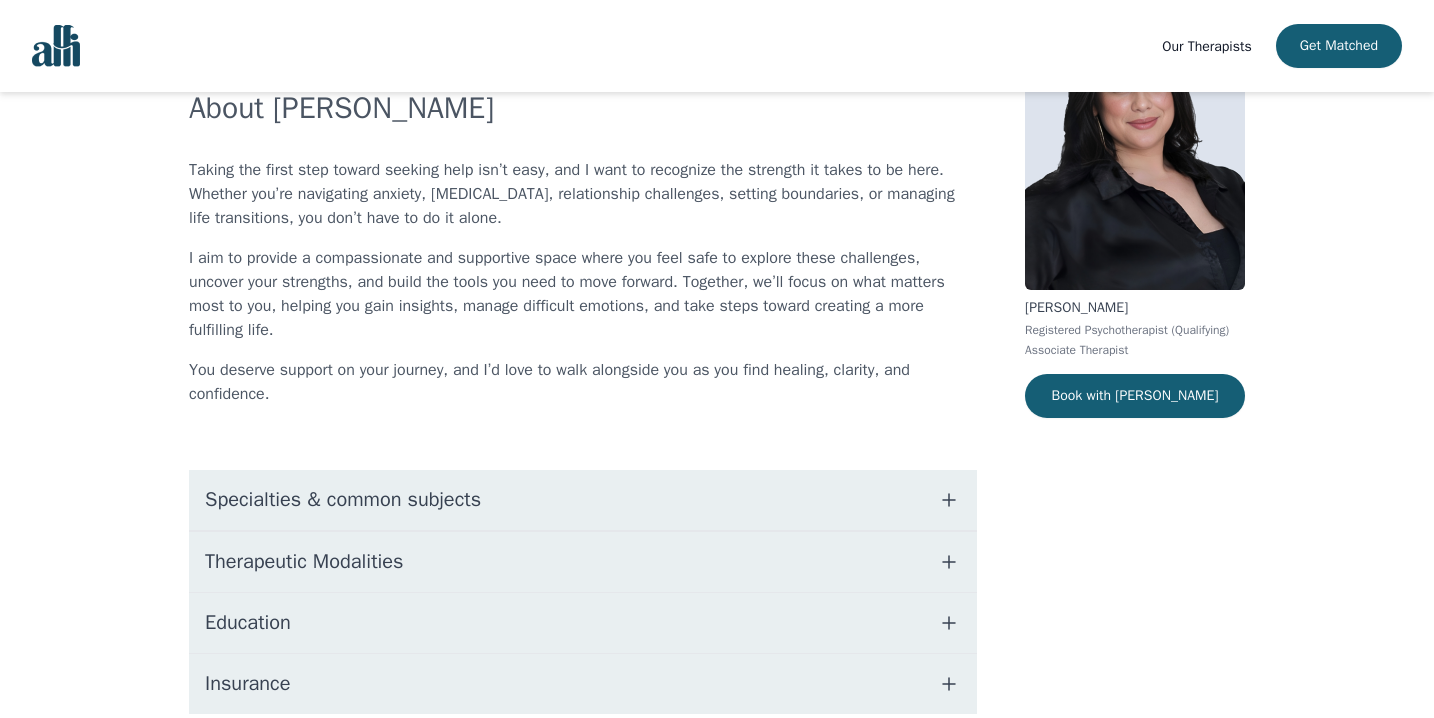 scroll, scrollTop: 142, scrollLeft: 0, axis: vertical 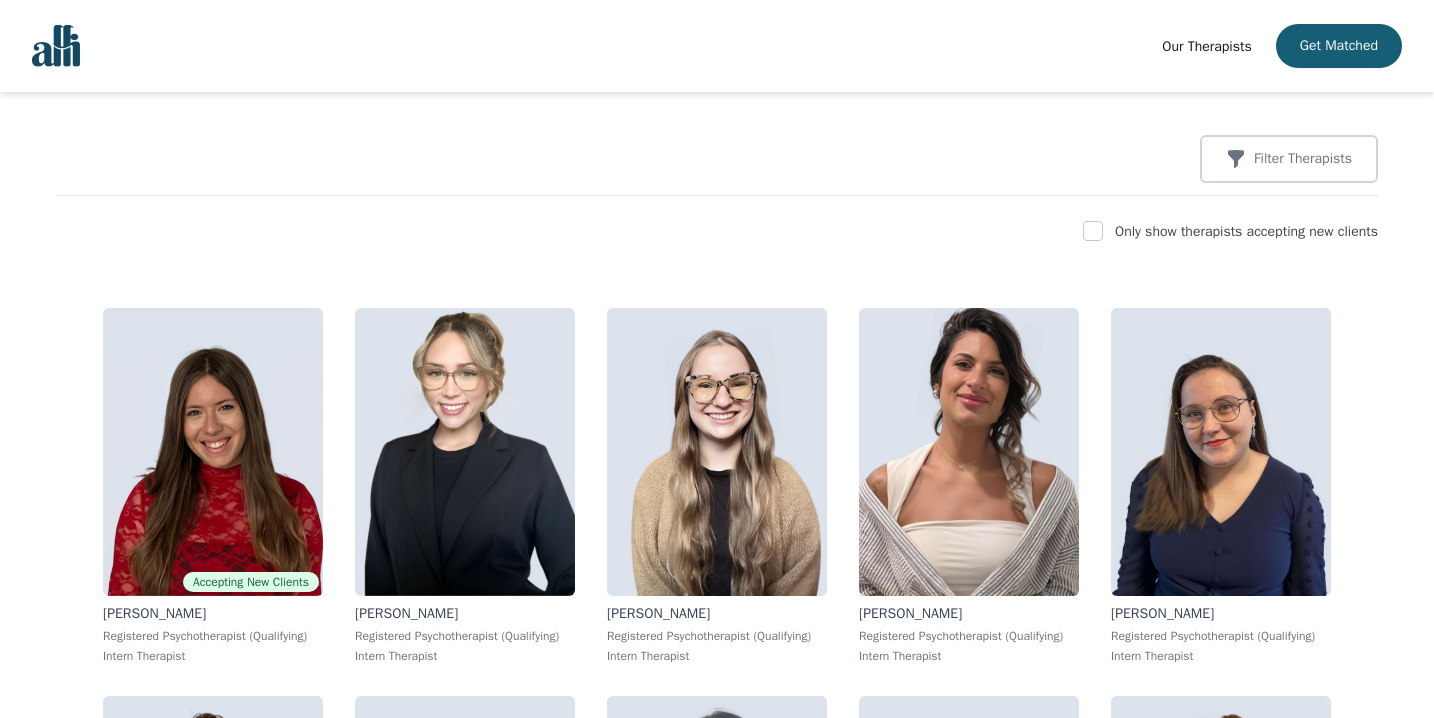 click on "Only show therapists accepting new clients" at bounding box center [717, 232] 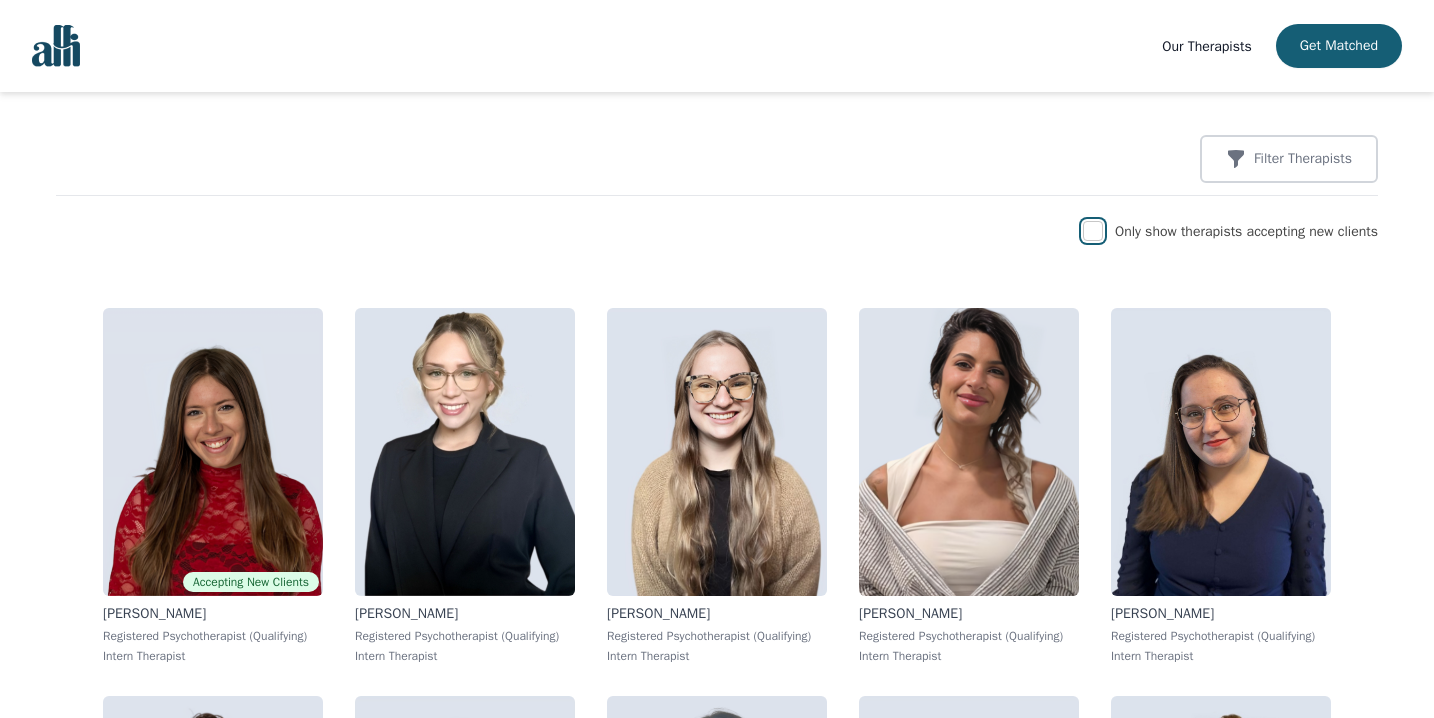 click at bounding box center (1093, 231) 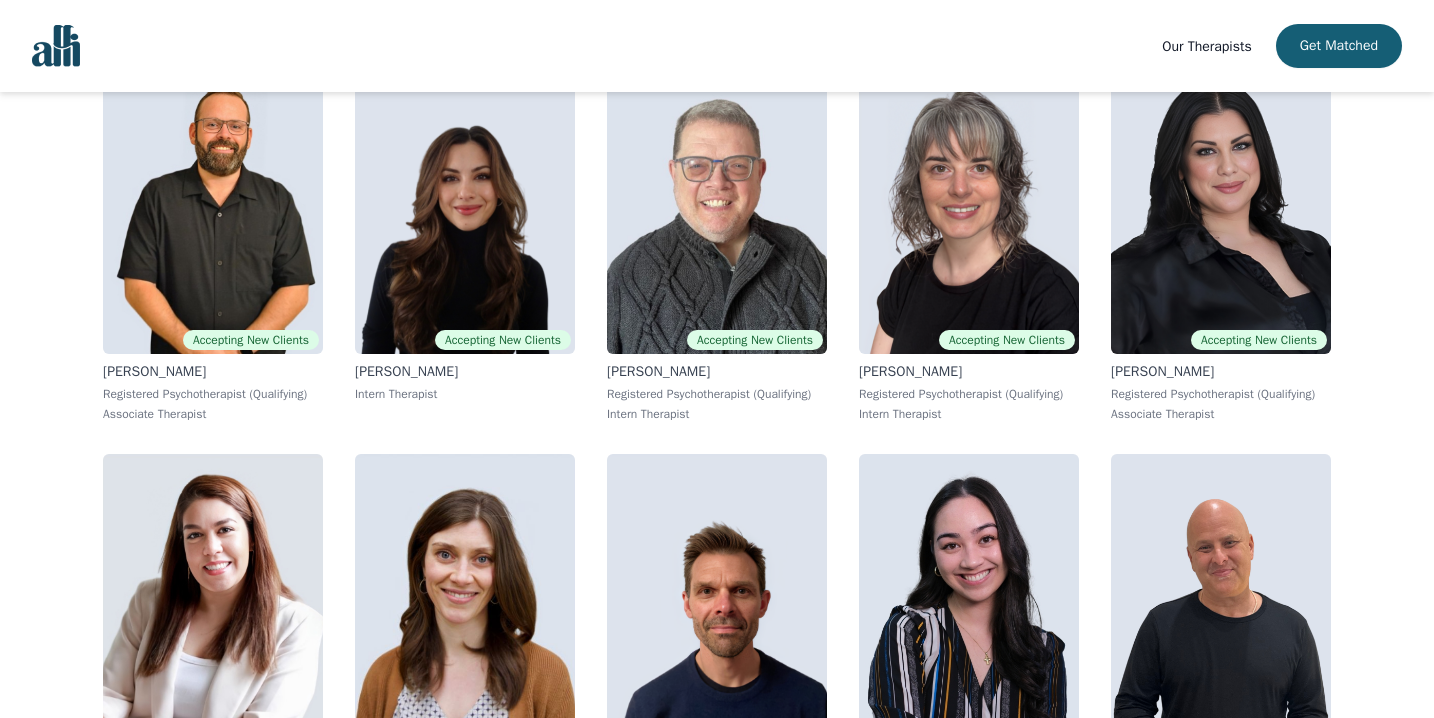 scroll, scrollTop: 915, scrollLeft: 0, axis: vertical 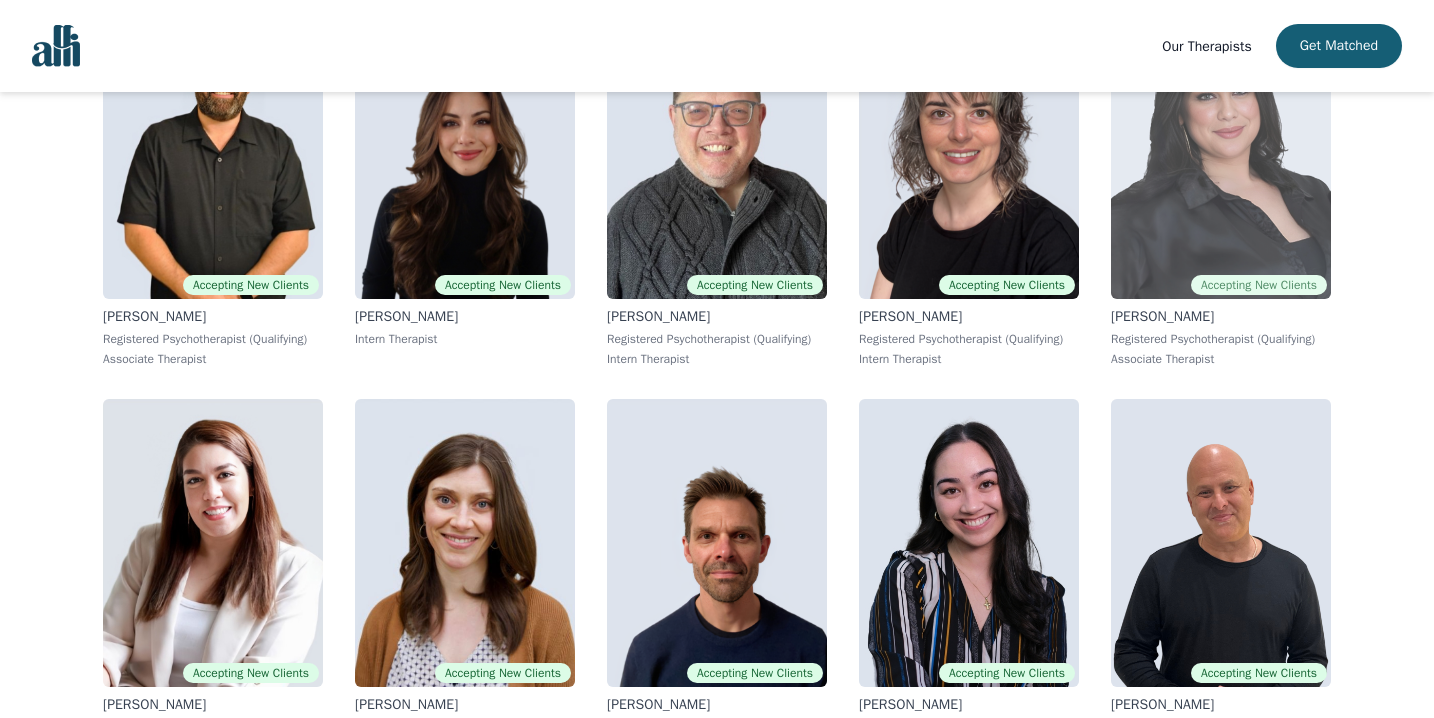 click at bounding box center [1221, 155] 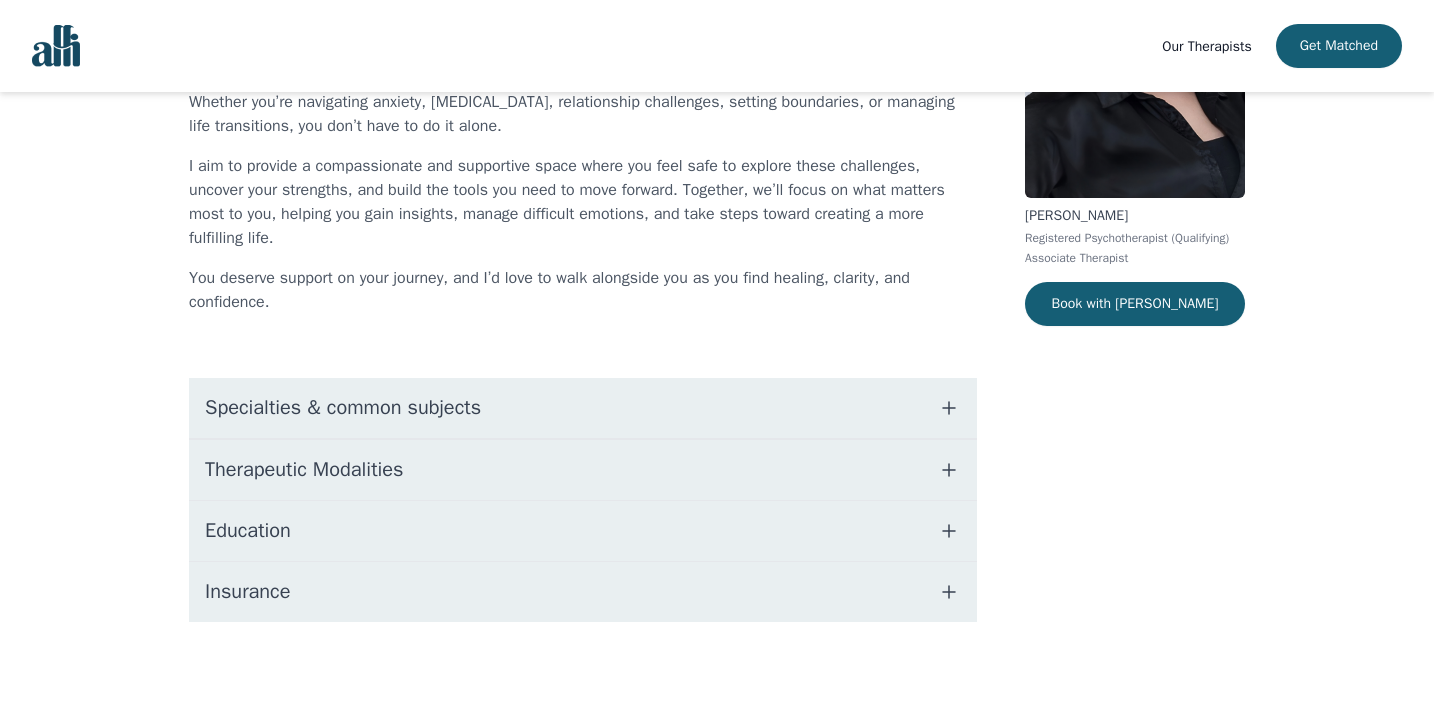 scroll, scrollTop: 230, scrollLeft: 0, axis: vertical 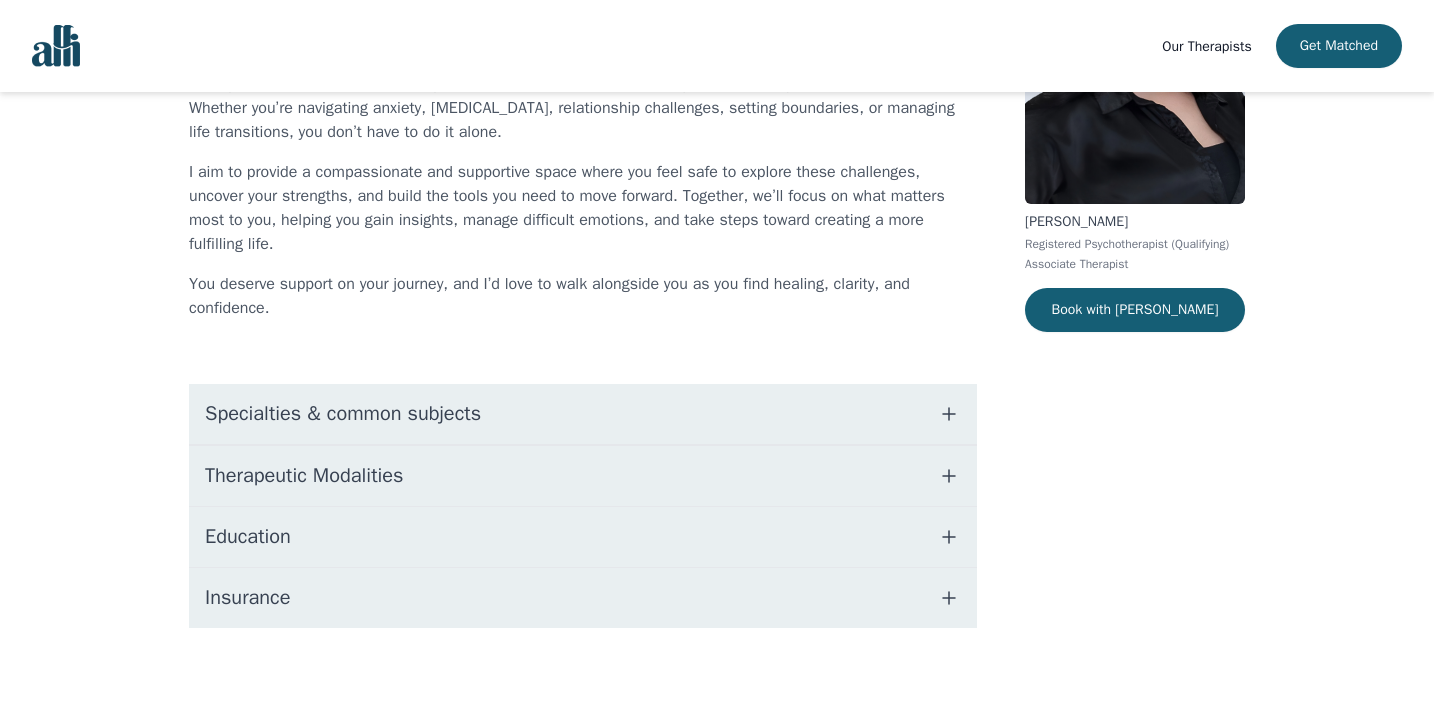 click on "Insurance" at bounding box center [583, 598] 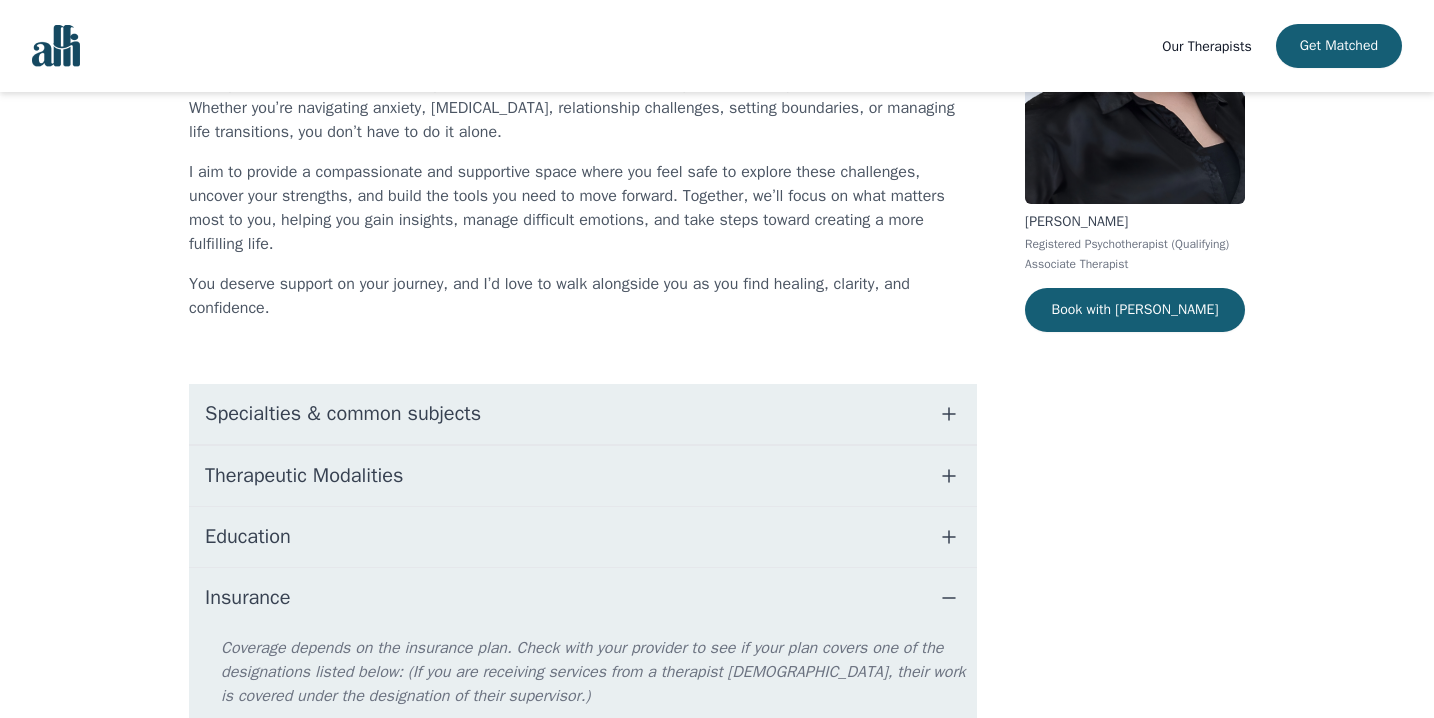 click on "Insurance" at bounding box center [583, 598] 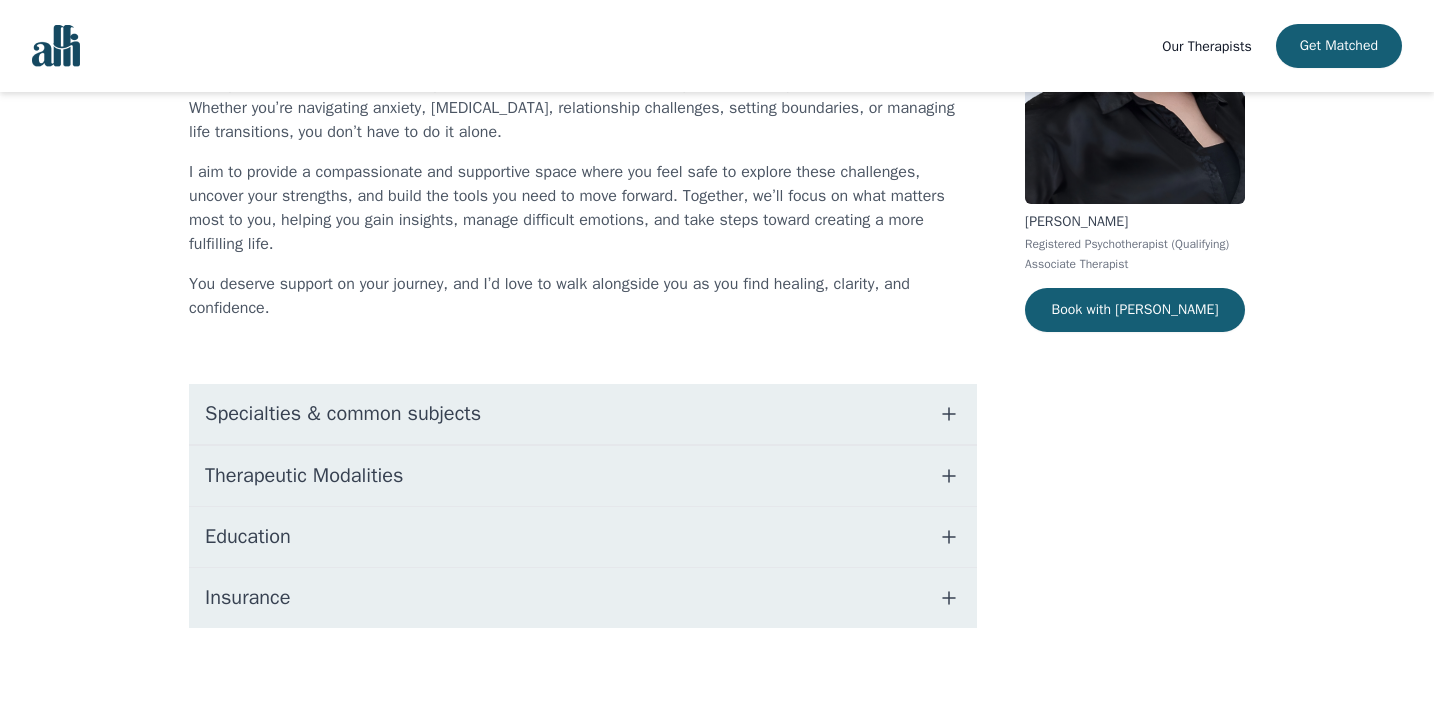 click on "Education" at bounding box center [583, 537] 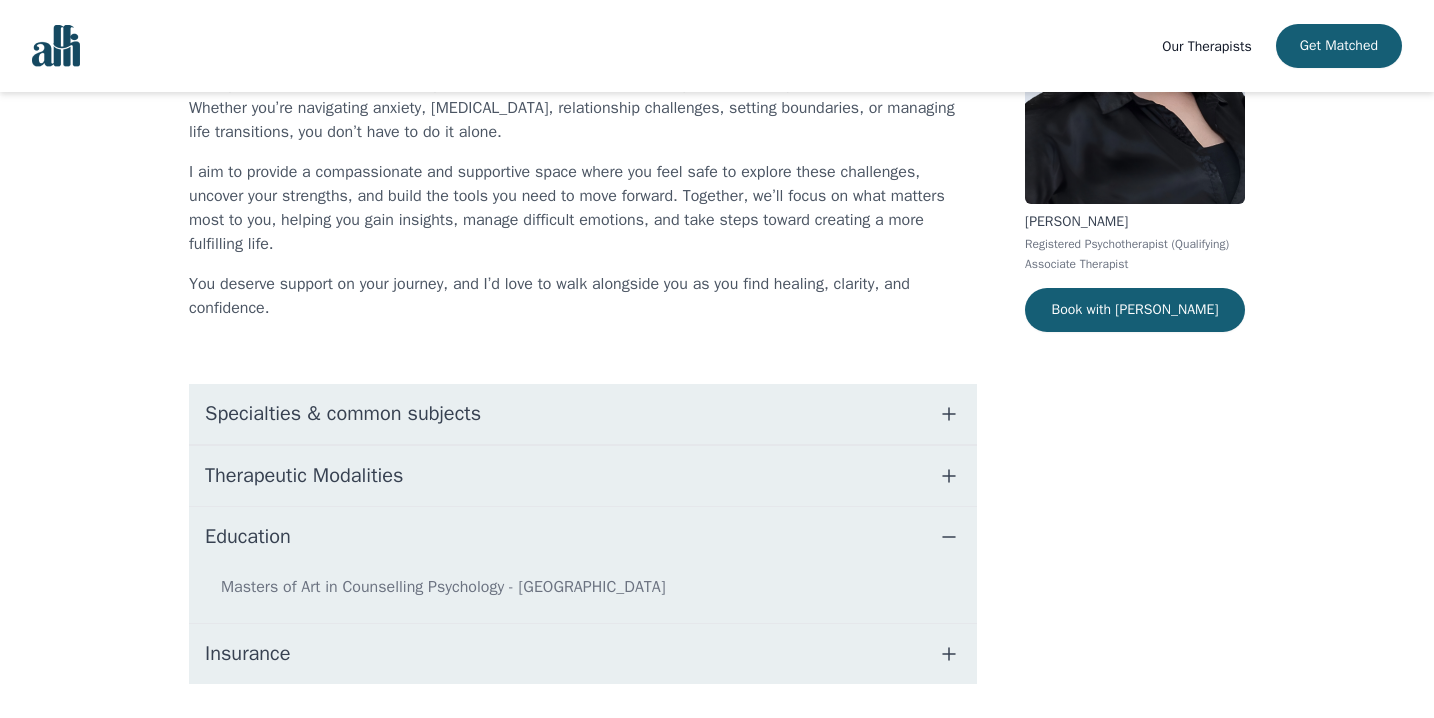 click on "Education" at bounding box center (583, 537) 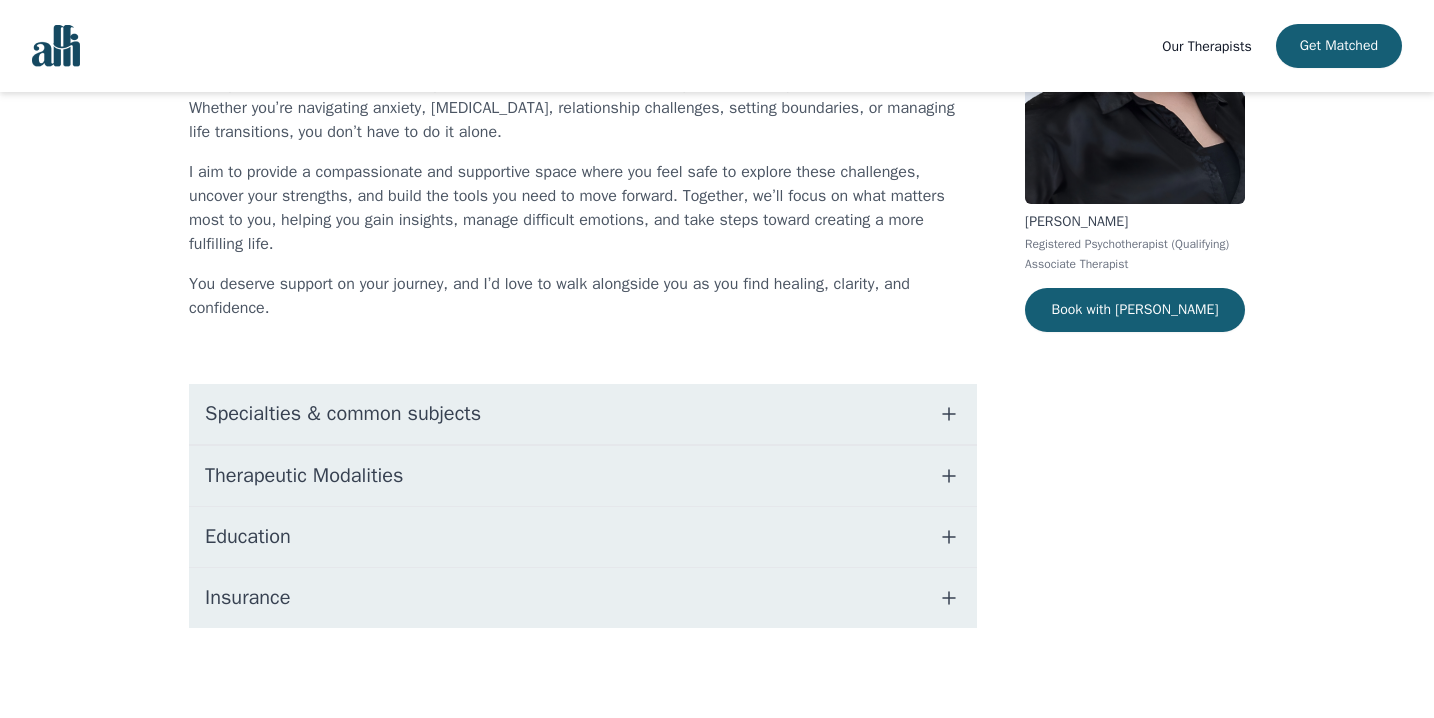 click on "Therapeutic Modalities" at bounding box center [583, 476] 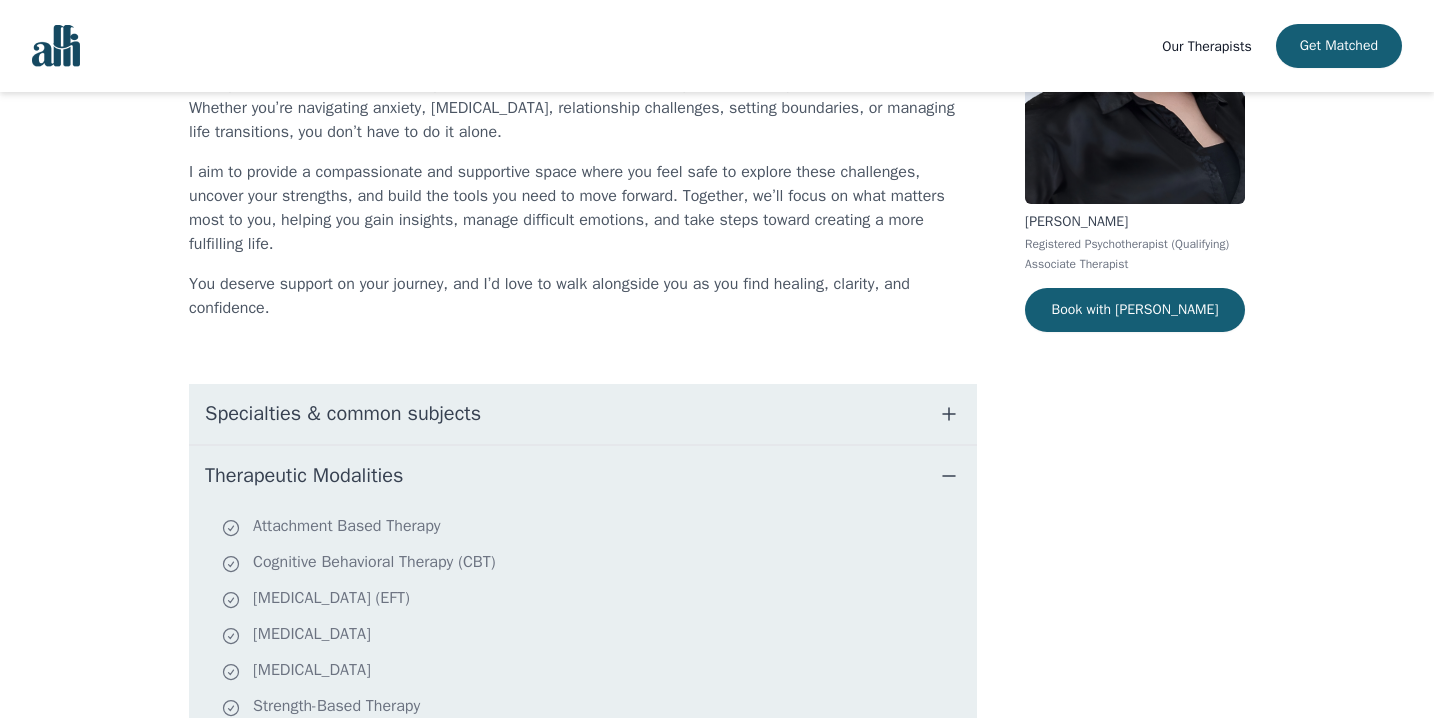 click on "Therapeutic Modalities" at bounding box center (583, 476) 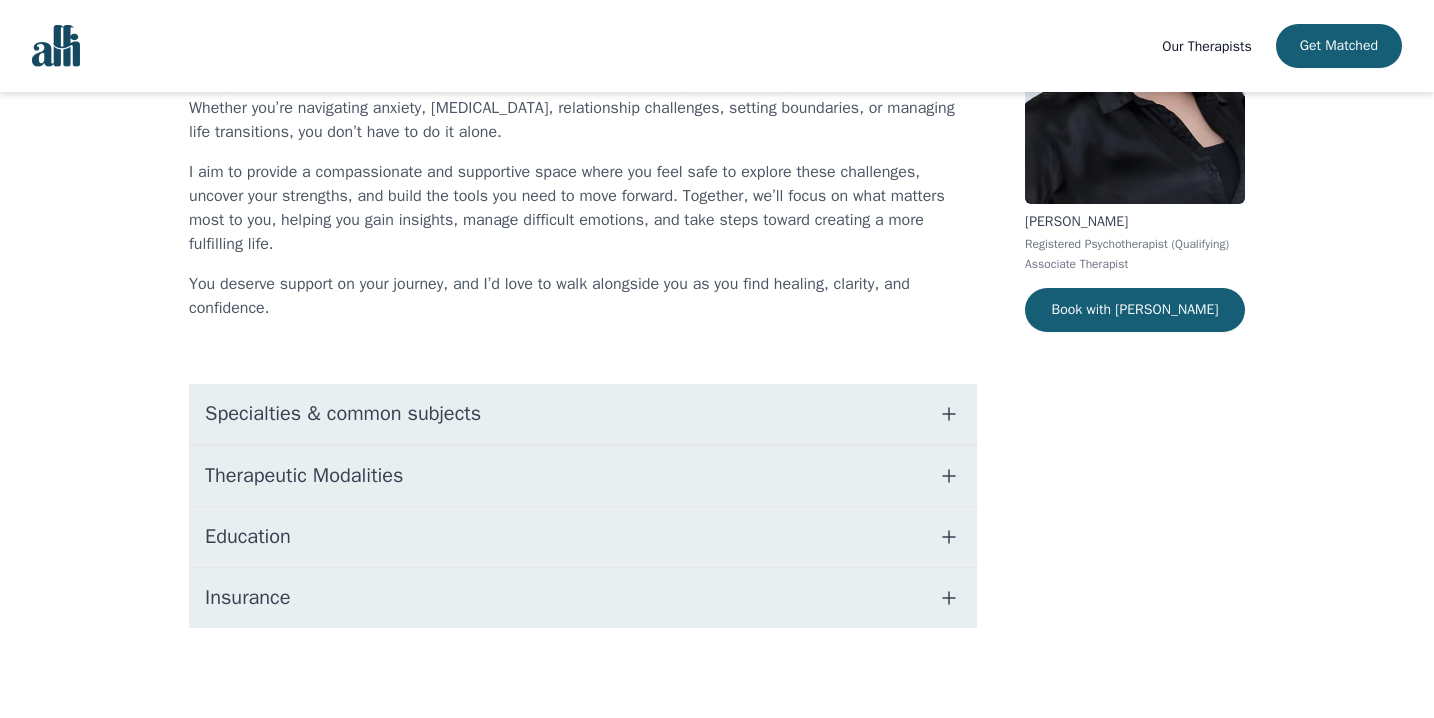 click on "Specialties & common subjects" at bounding box center [583, 414] 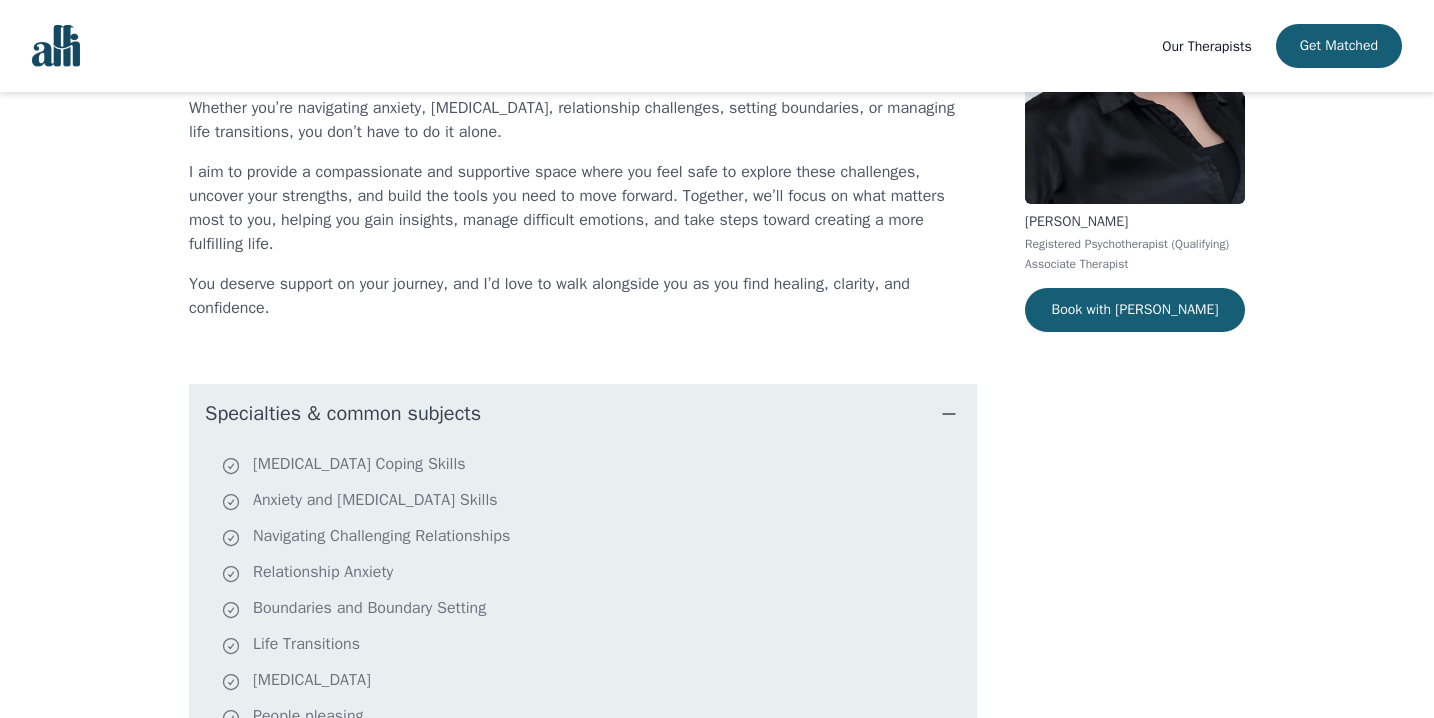 click on "Specialties & common subjects" at bounding box center (583, 414) 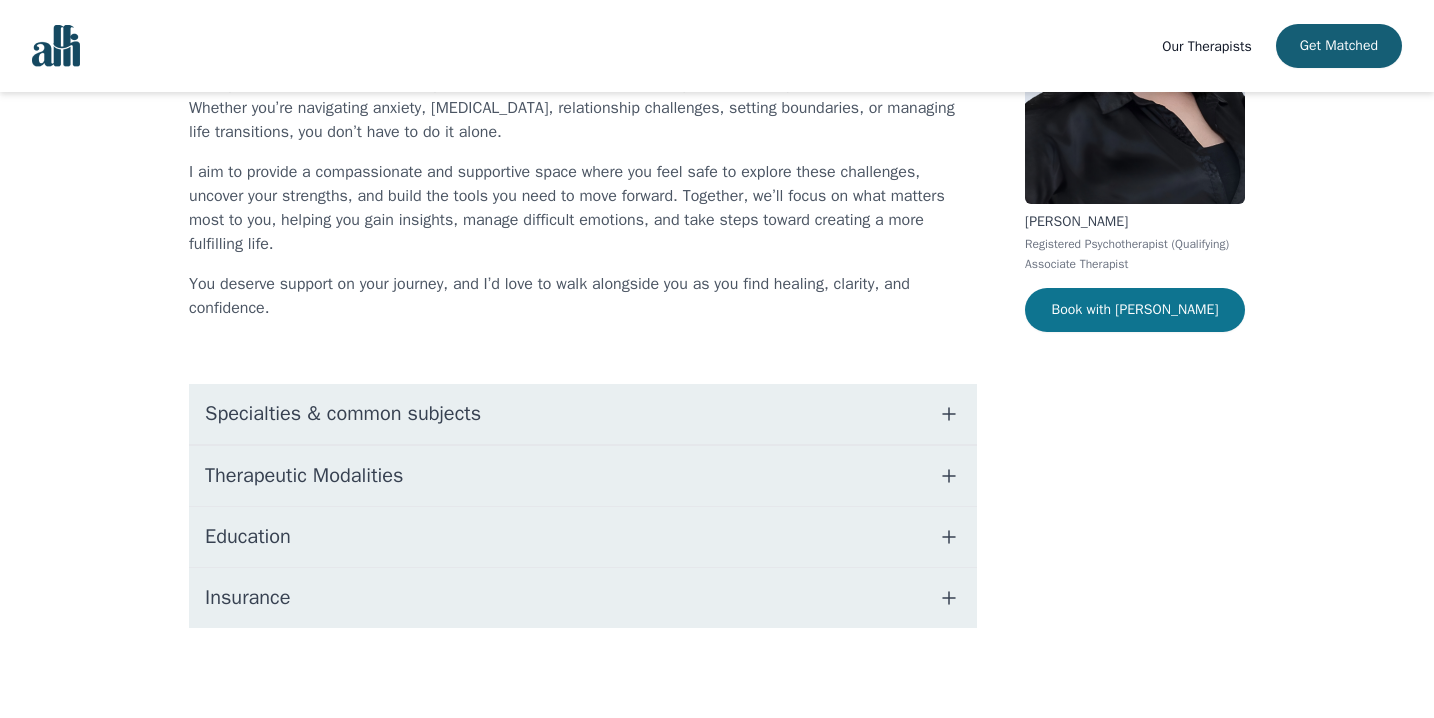 click on "Book with [PERSON_NAME]" at bounding box center (1135, 310) 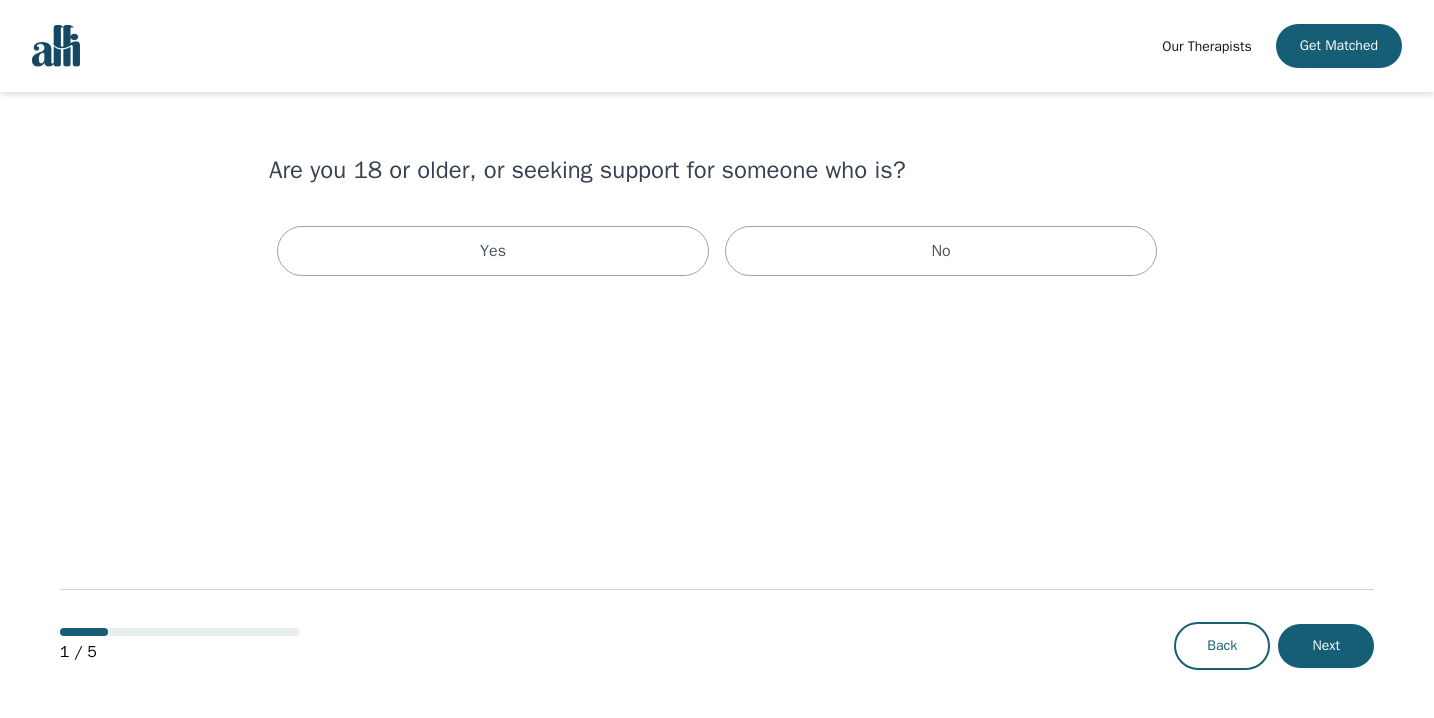 scroll, scrollTop: 0, scrollLeft: 0, axis: both 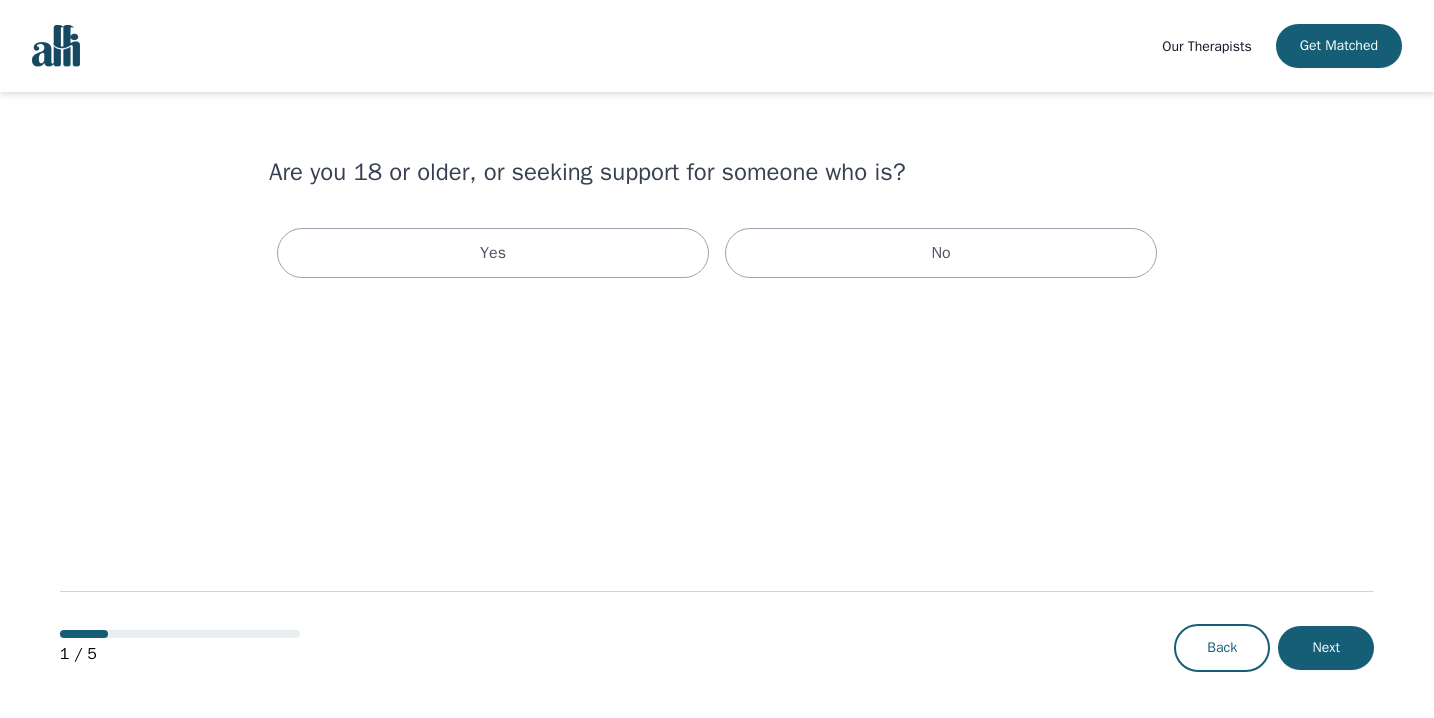 click on "Are you 18 or older, or seeking support for someone who is? Yes No 1 / 5 Back Next" at bounding box center [717, 406] 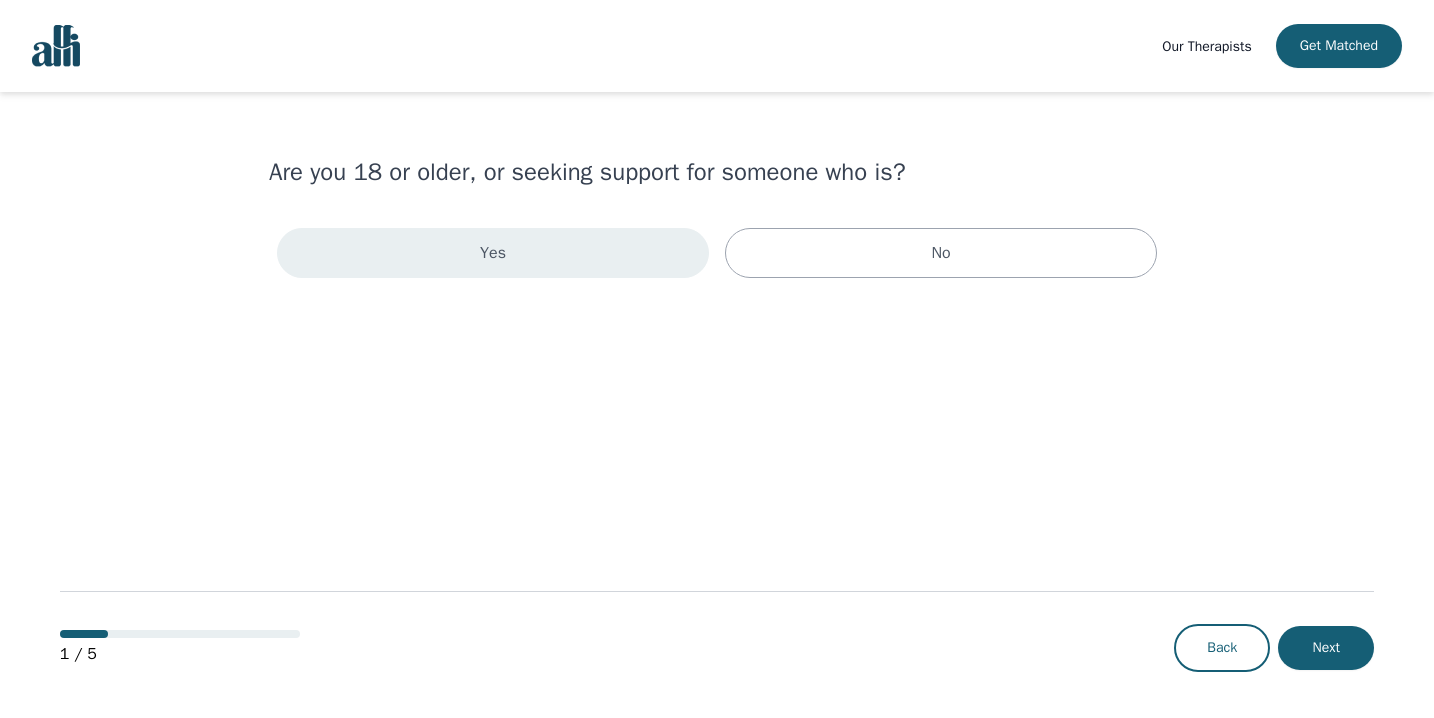 click on "Yes" at bounding box center (493, 253) 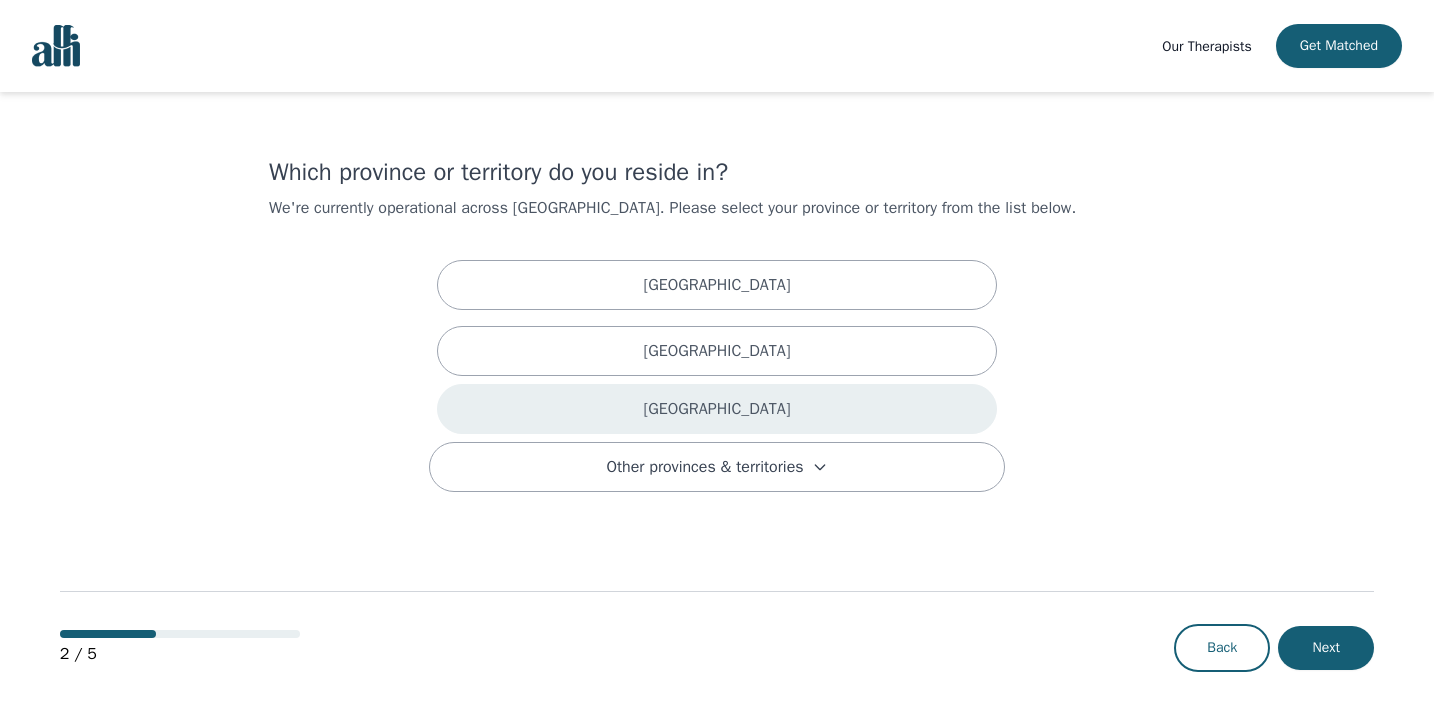 click on "[GEOGRAPHIC_DATA]" at bounding box center [716, 409] 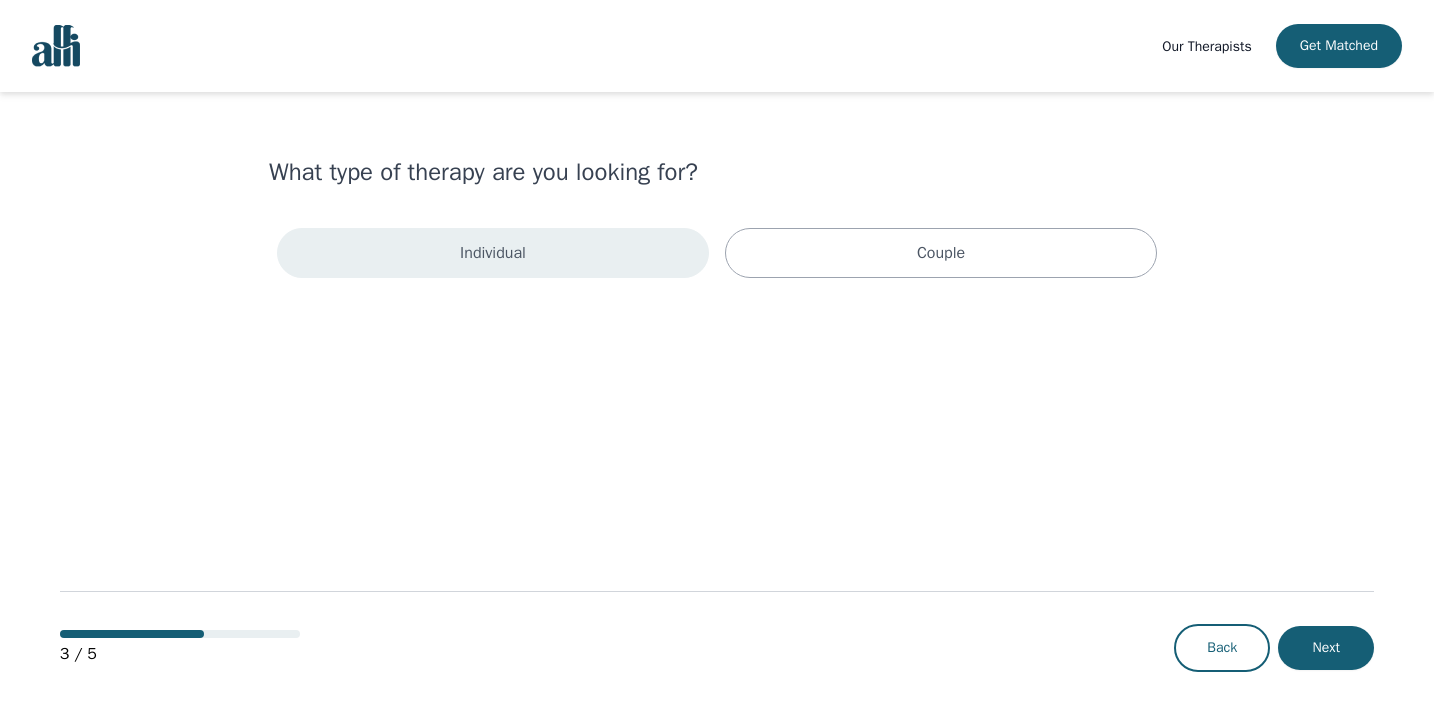 click on "Individual" at bounding box center (493, 253) 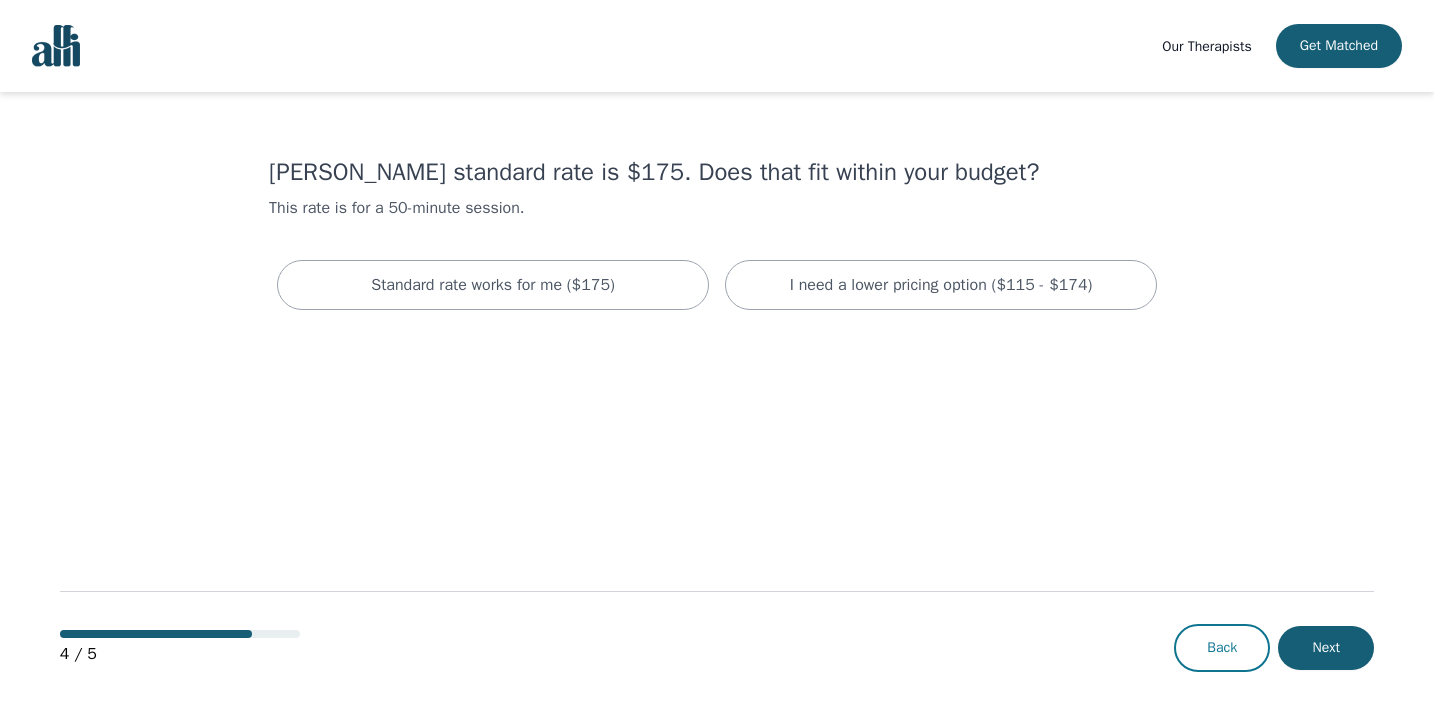 click on "Back" at bounding box center [1222, 648] 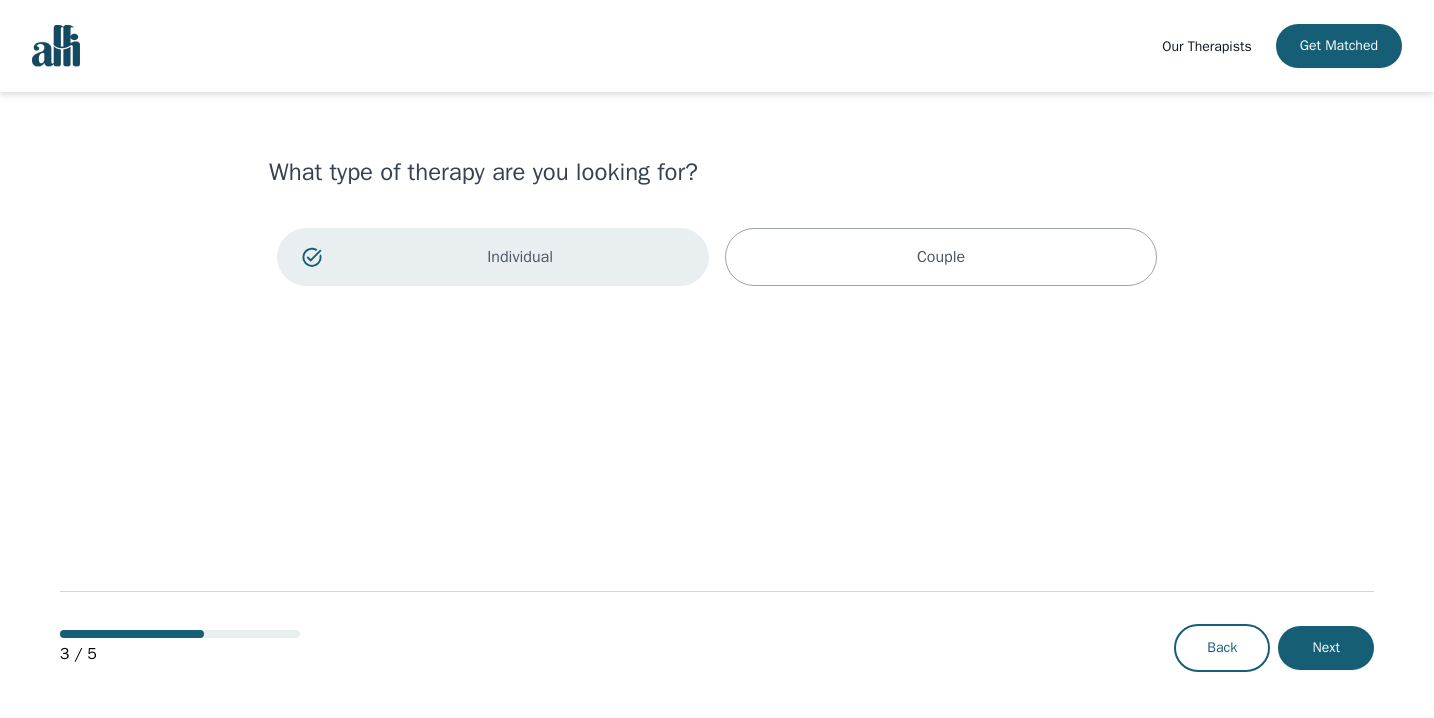 click on "Back" at bounding box center (1222, 648) 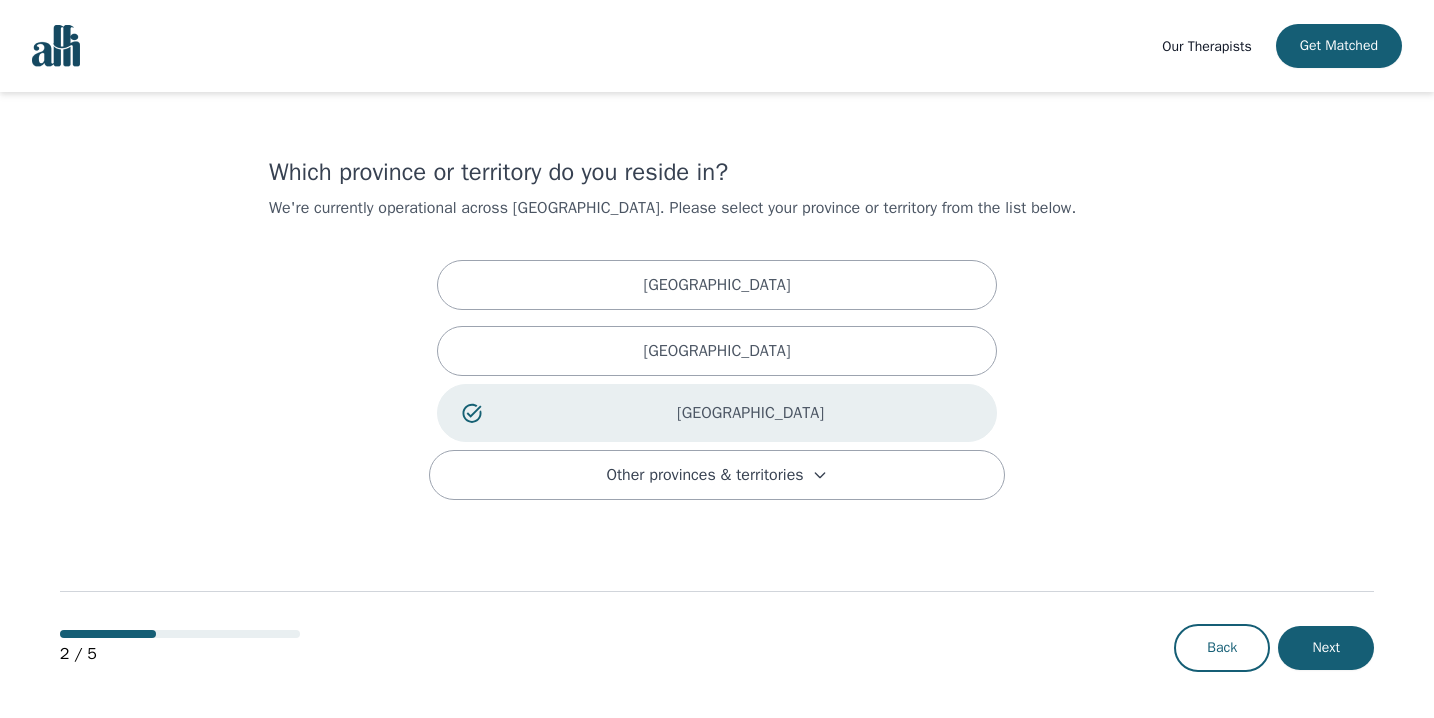 click on "Back" at bounding box center (1222, 648) 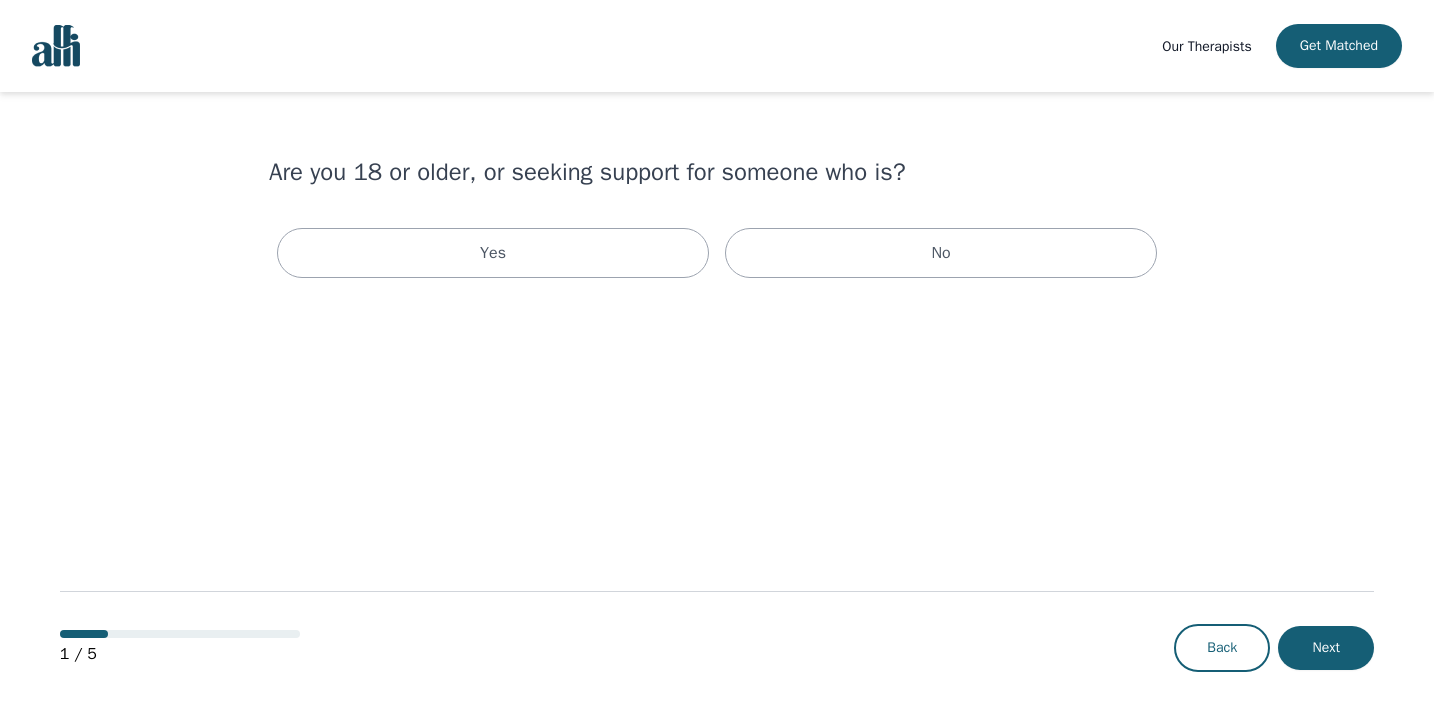 click on "Back" at bounding box center (1222, 648) 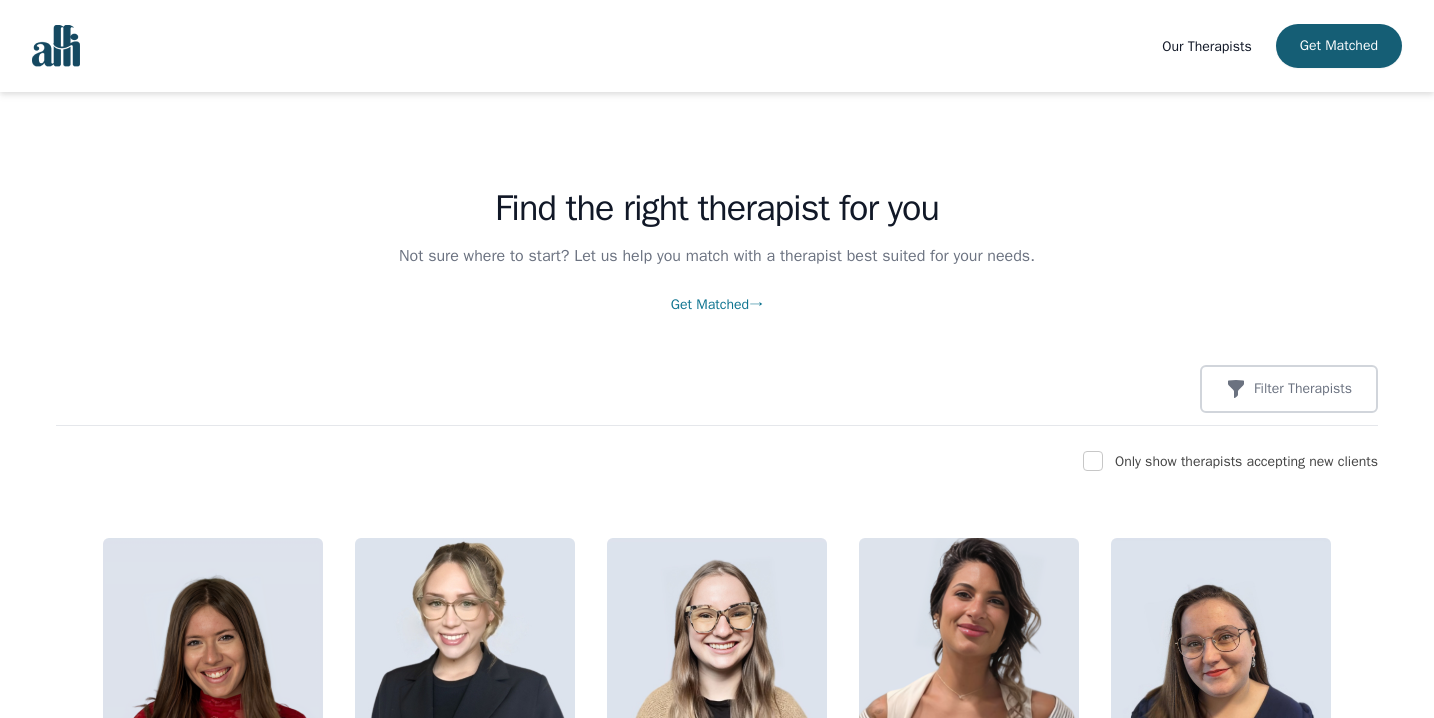 click on "Only show therapists accepting new clients" at bounding box center [1246, 461] 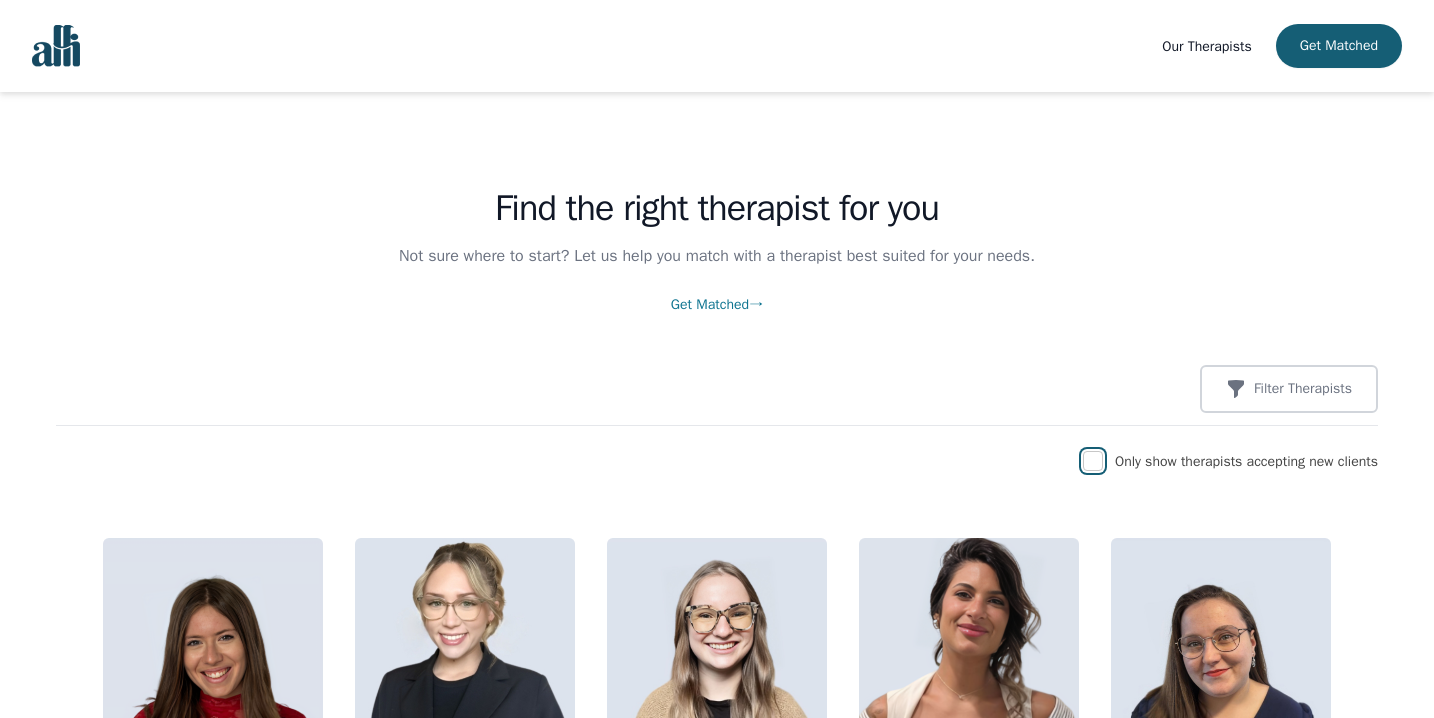 click at bounding box center (1093, 461) 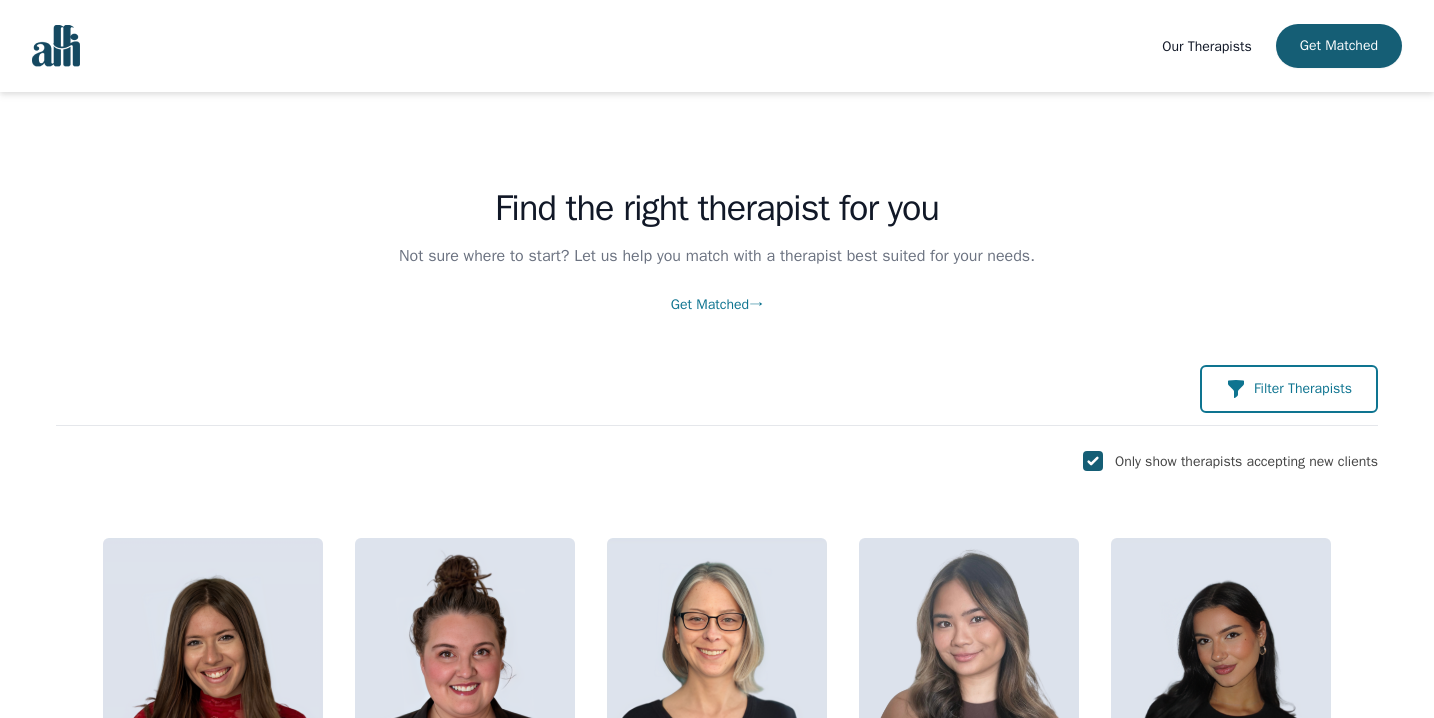 click on "Filter Therapists" at bounding box center [1303, 389] 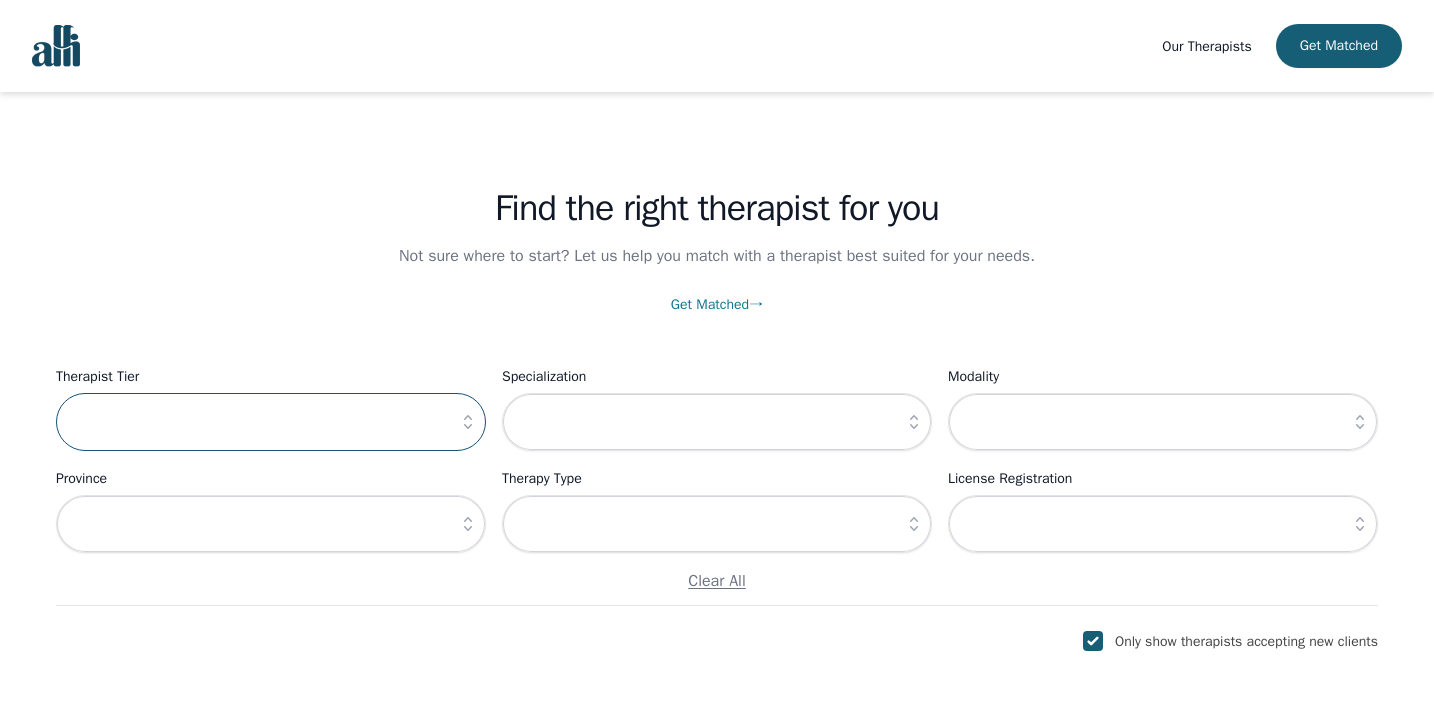 click at bounding box center (271, 422) 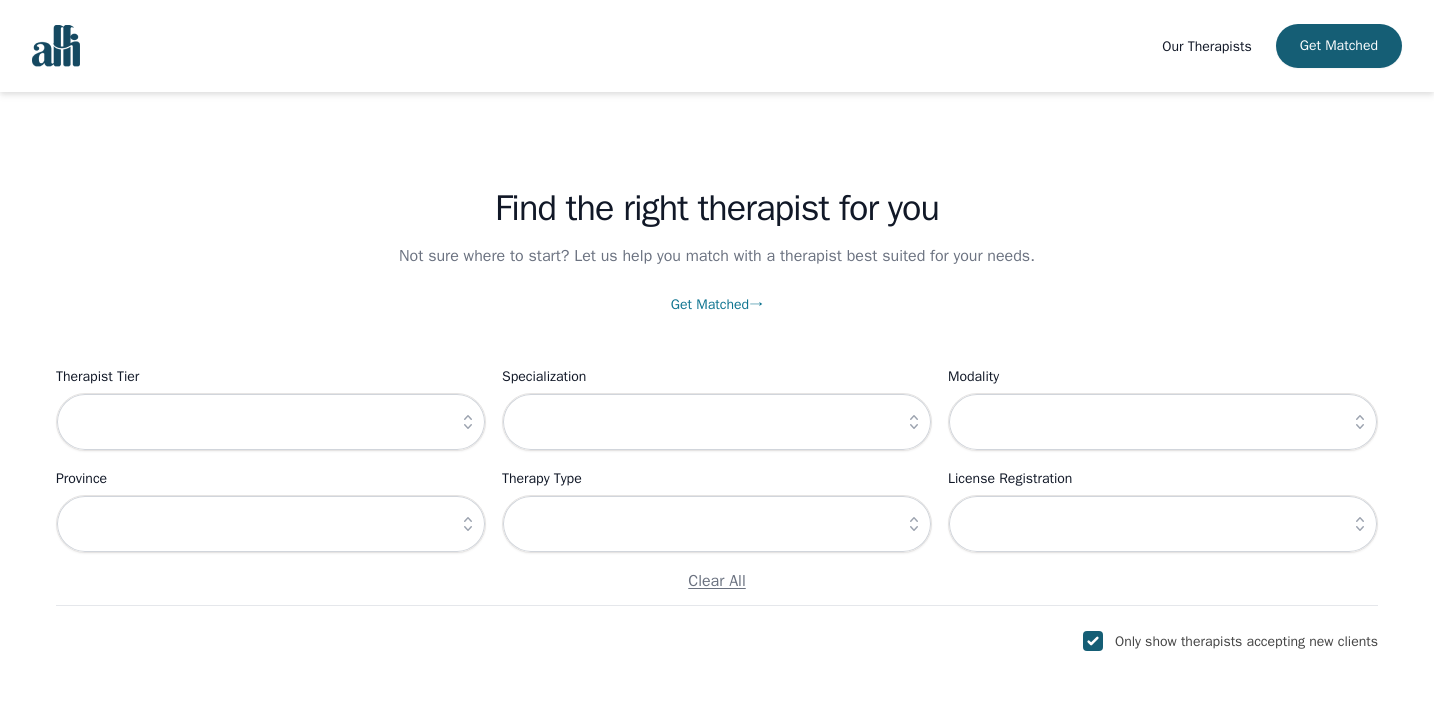 click 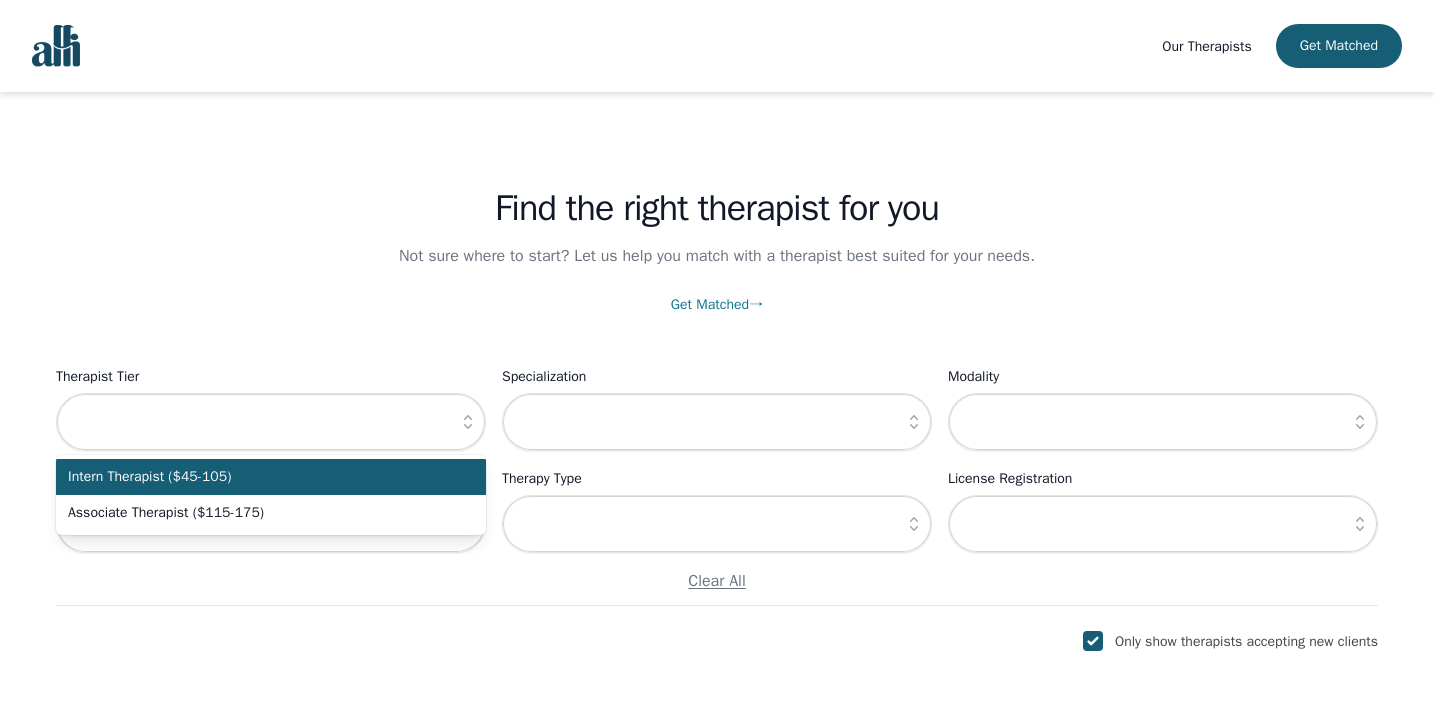click on "Intern Therapist ($45-105)" at bounding box center [259, 477] 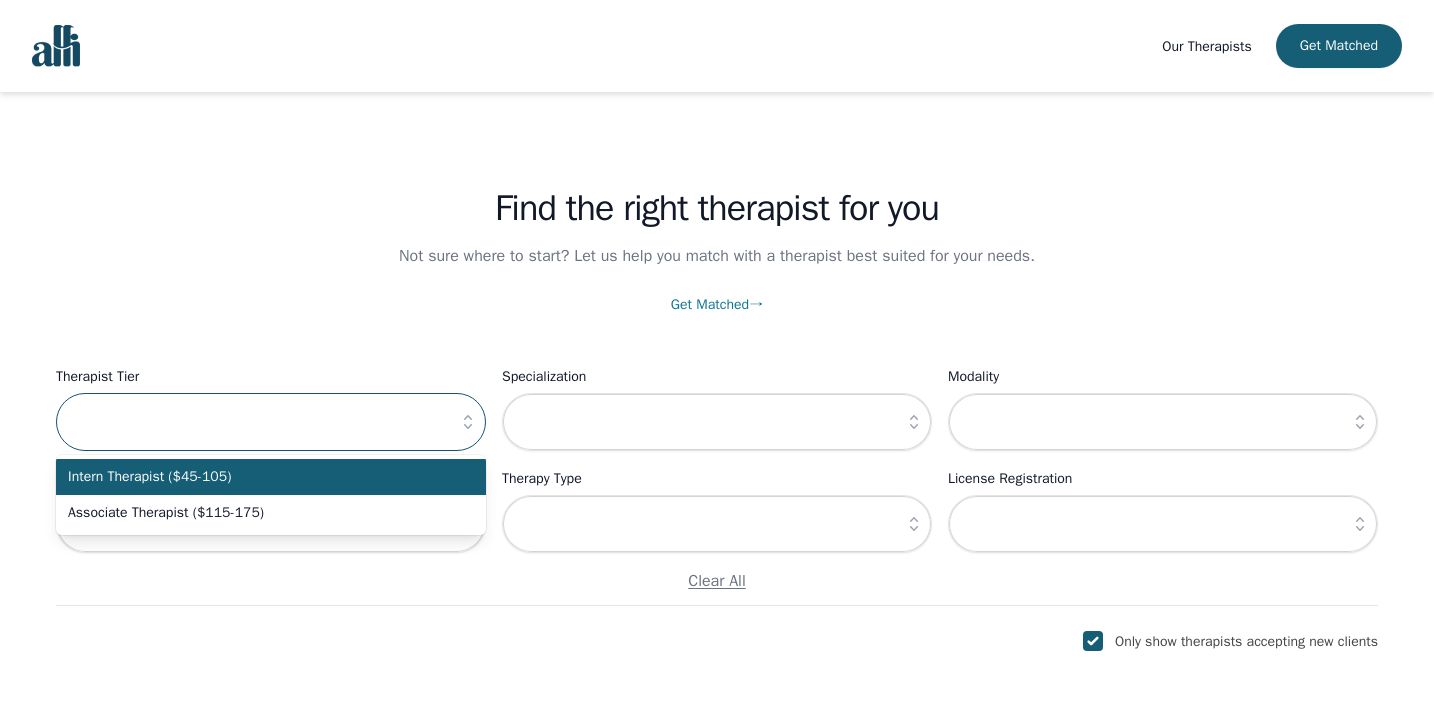 type on "Intern Therapist ($45-105)" 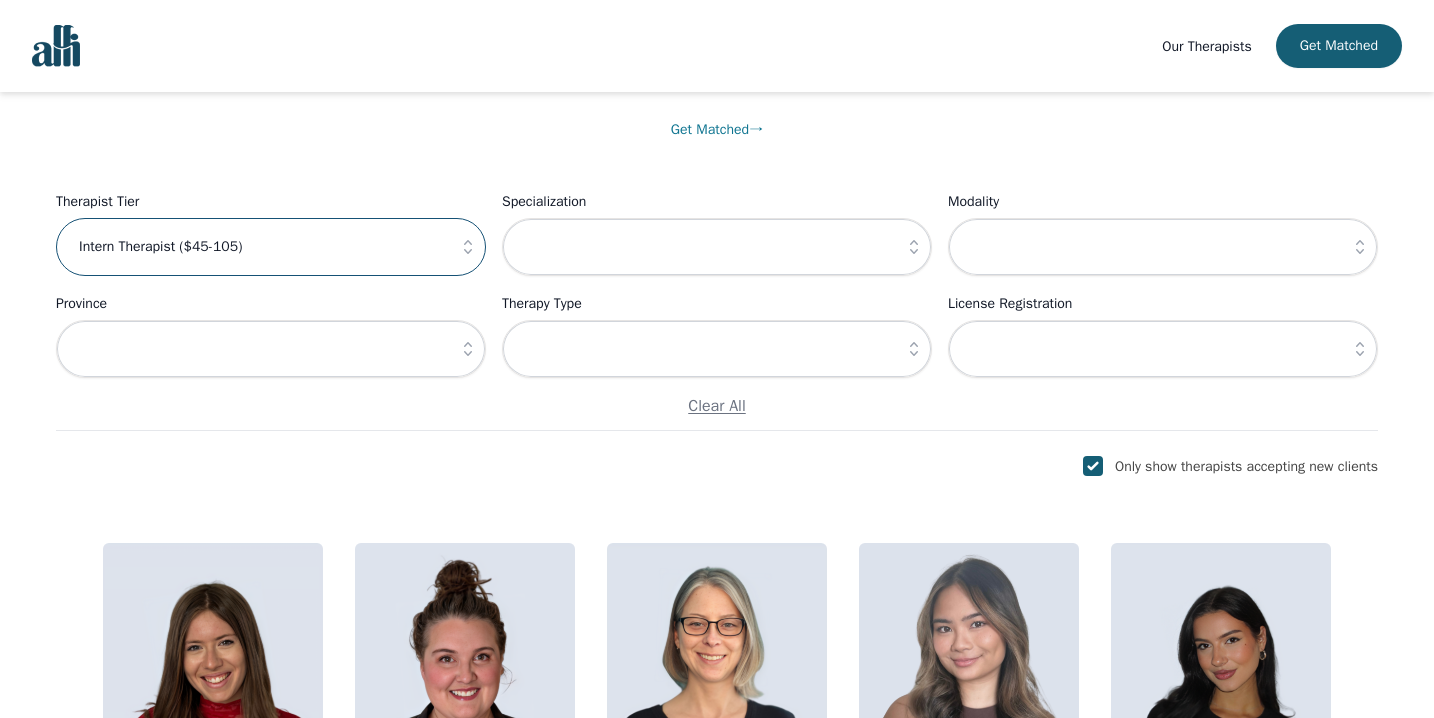 scroll, scrollTop: 112, scrollLeft: 0, axis: vertical 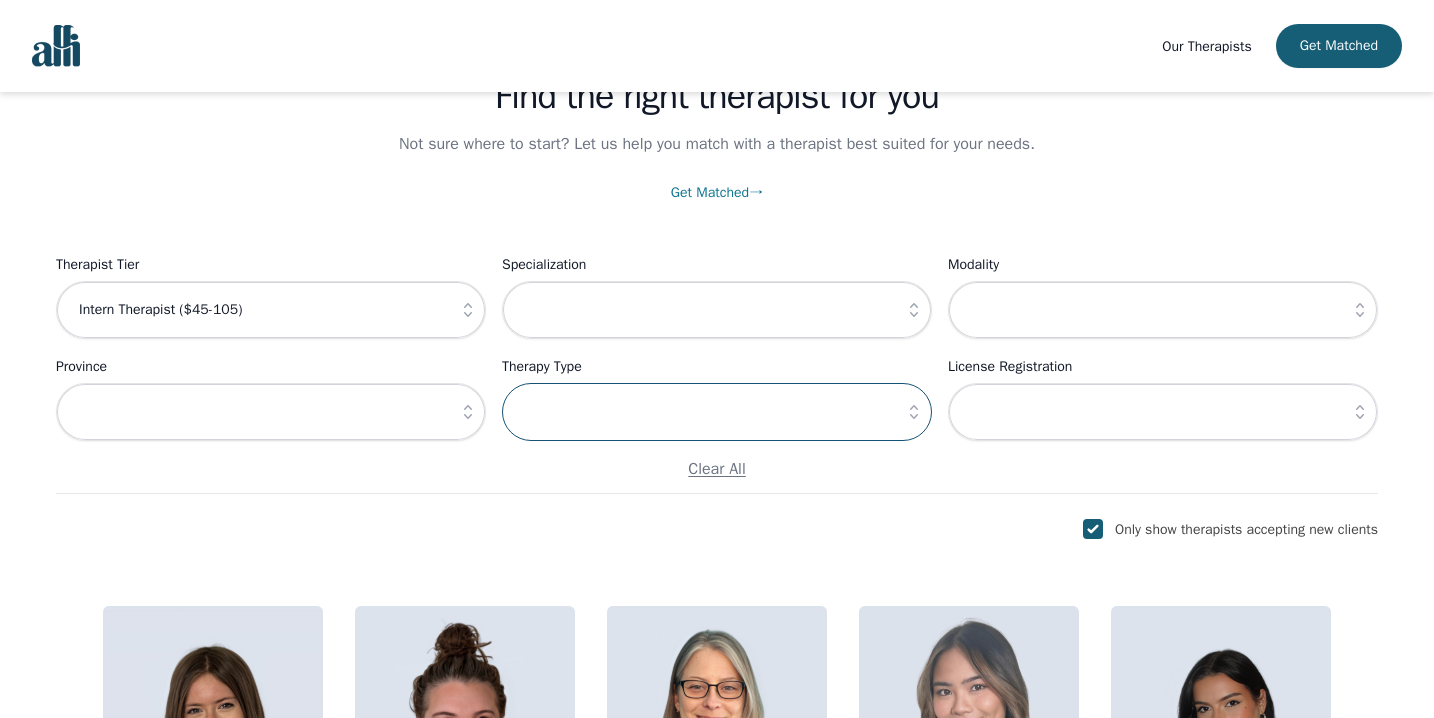 click at bounding box center (717, 412) 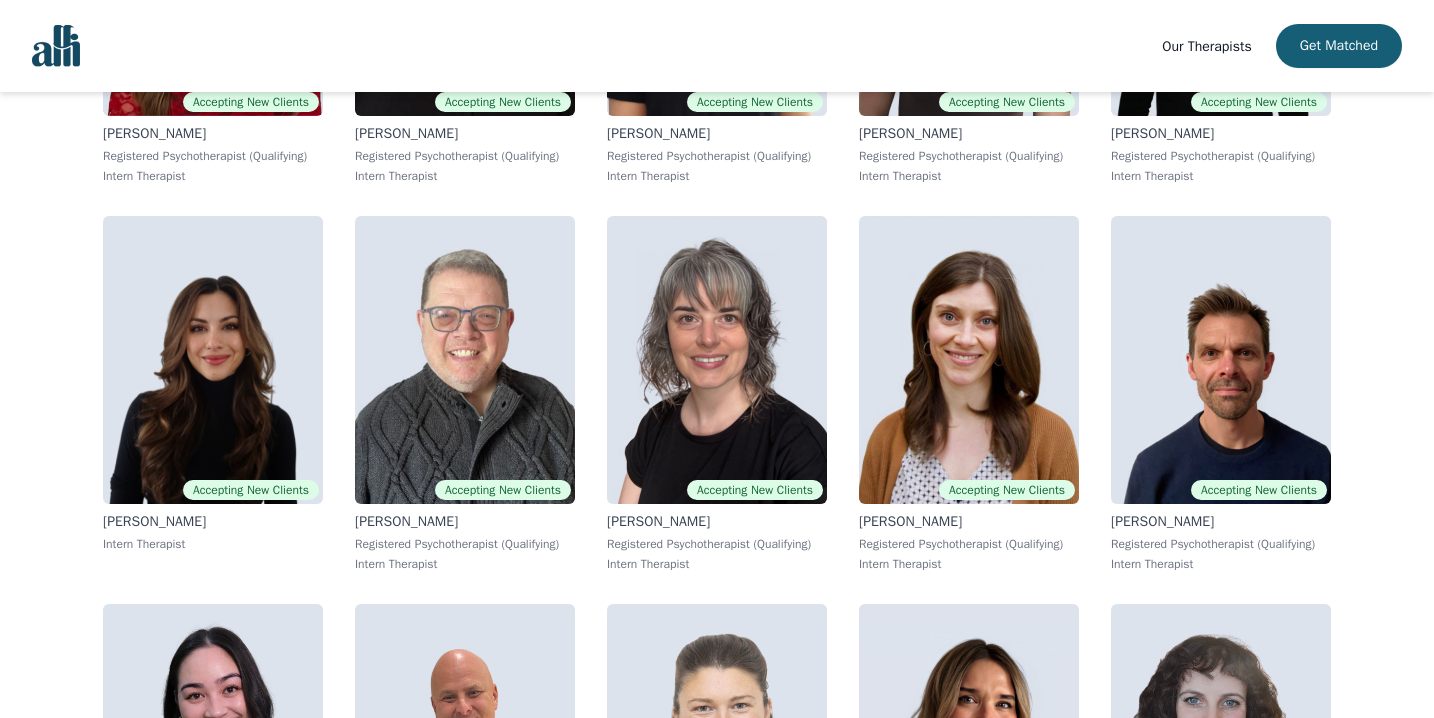 scroll, scrollTop: 952, scrollLeft: 0, axis: vertical 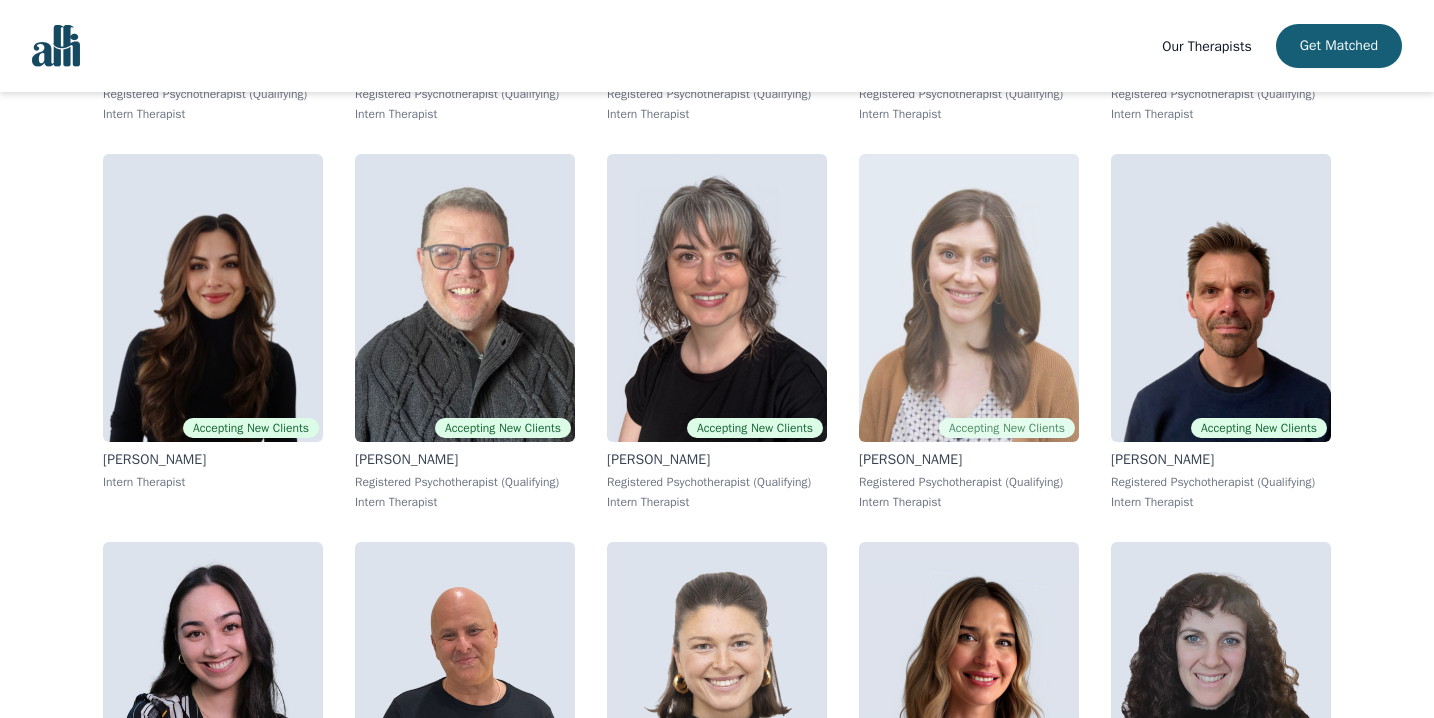 click at bounding box center [969, 298] 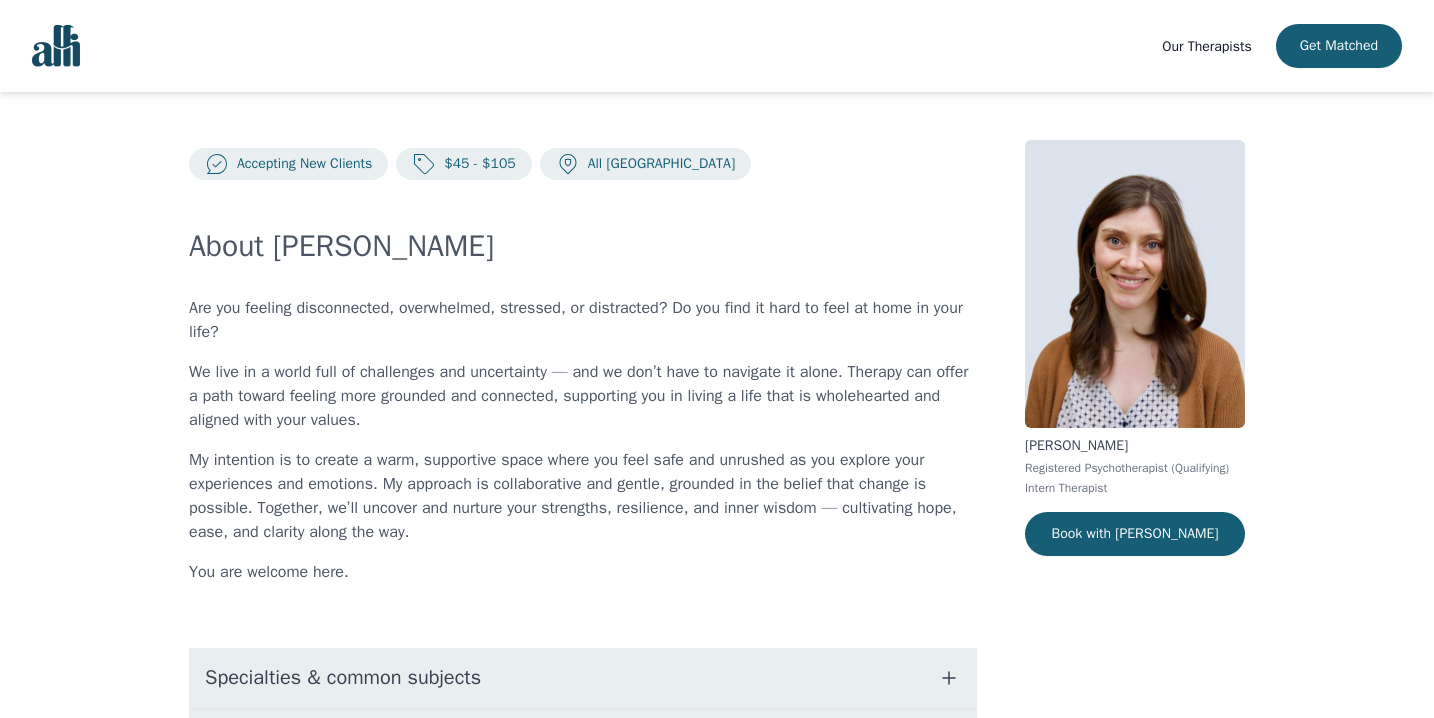 scroll, scrollTop: 312, scrollLeft: 0, axis: vertical 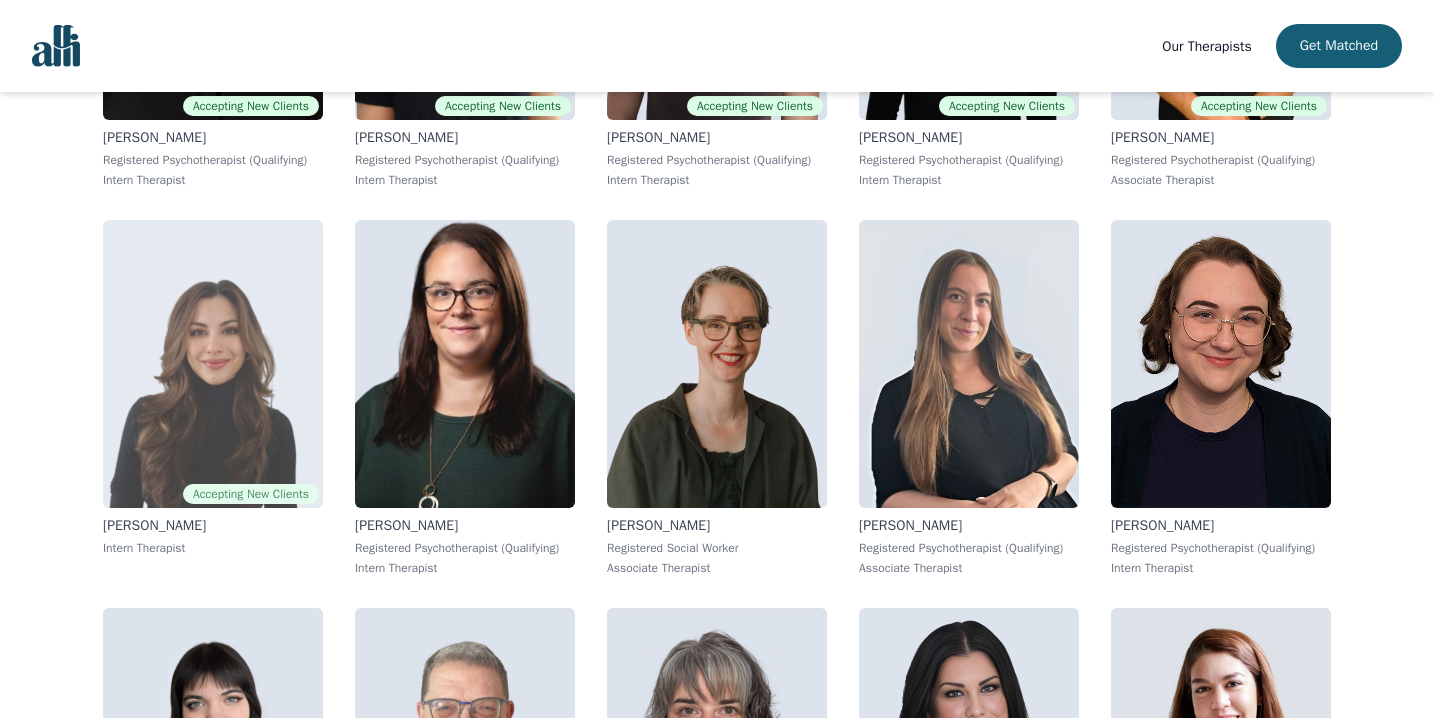 click at bounding box center [213, 364] 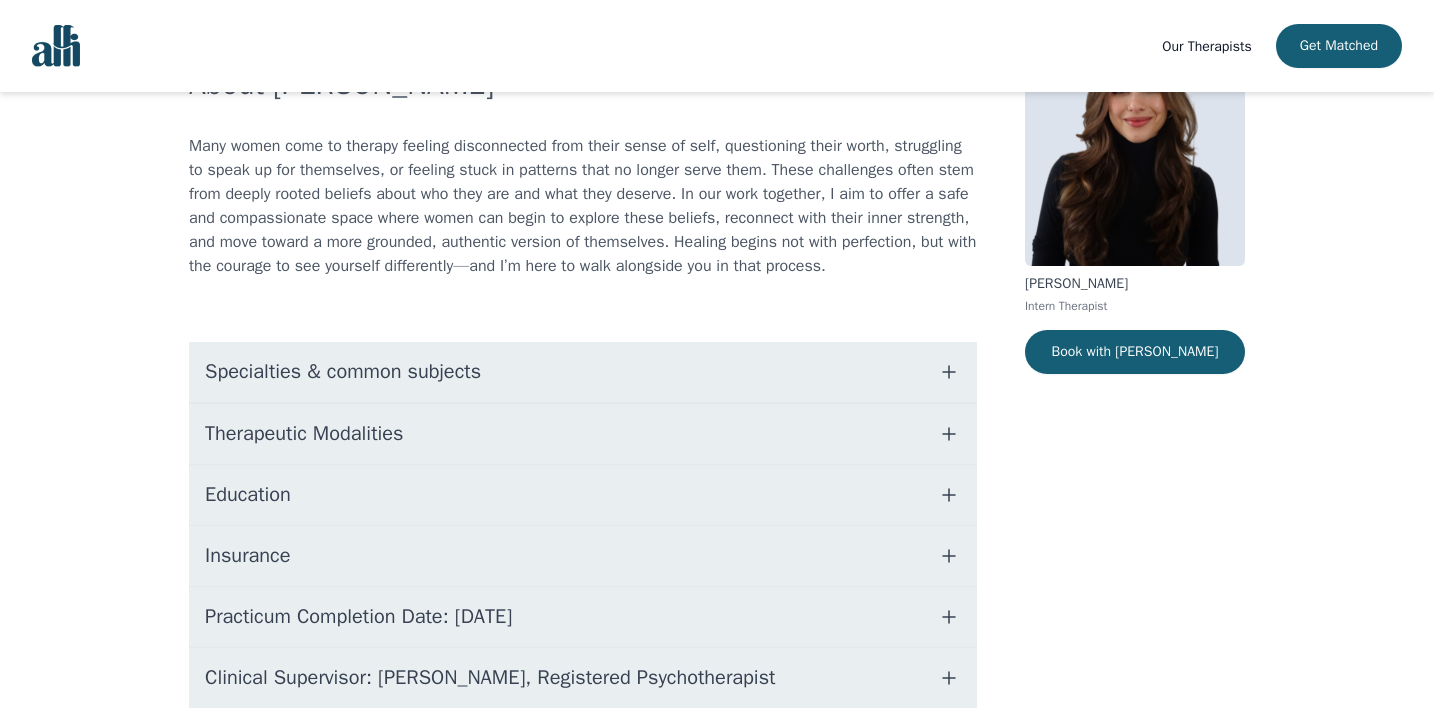 scroll, scrollTop: 192, scrollLeft: 0, axis: vertical 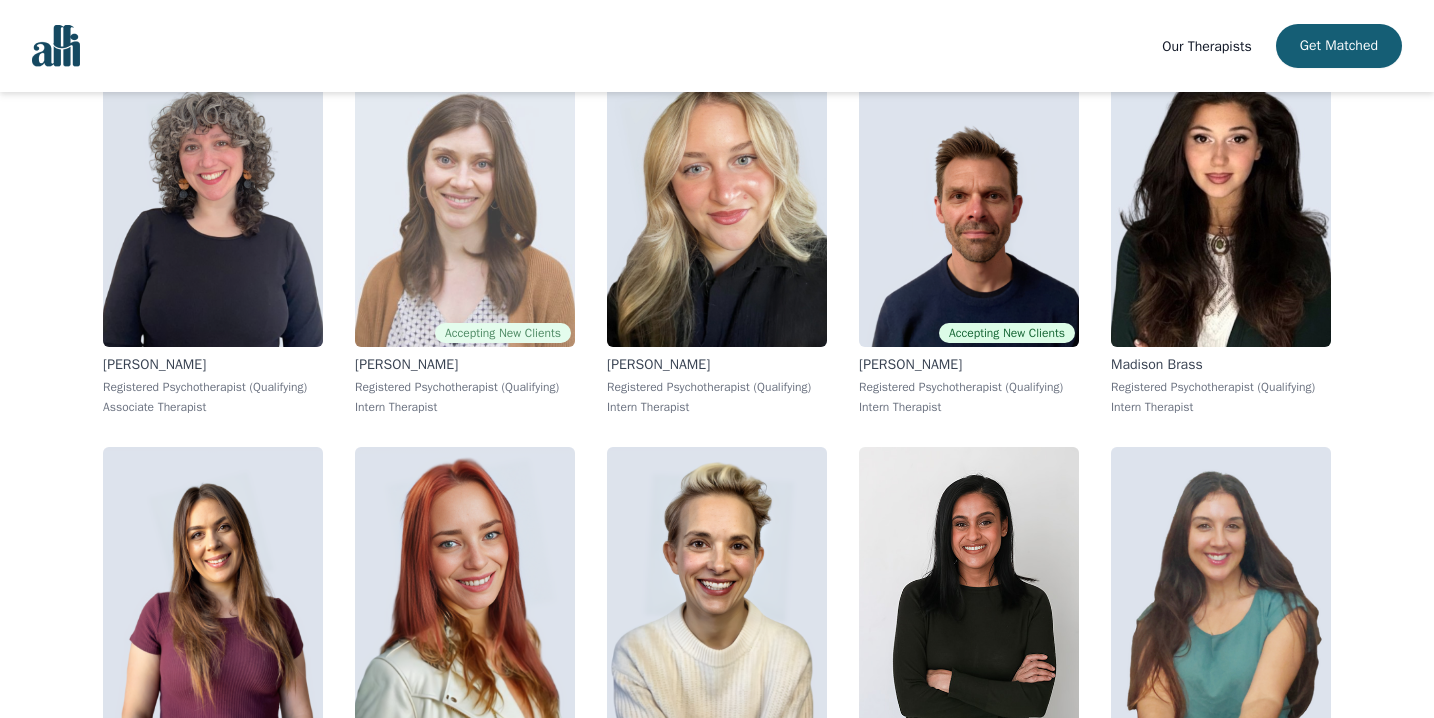 click at bounding box center (465, 203) 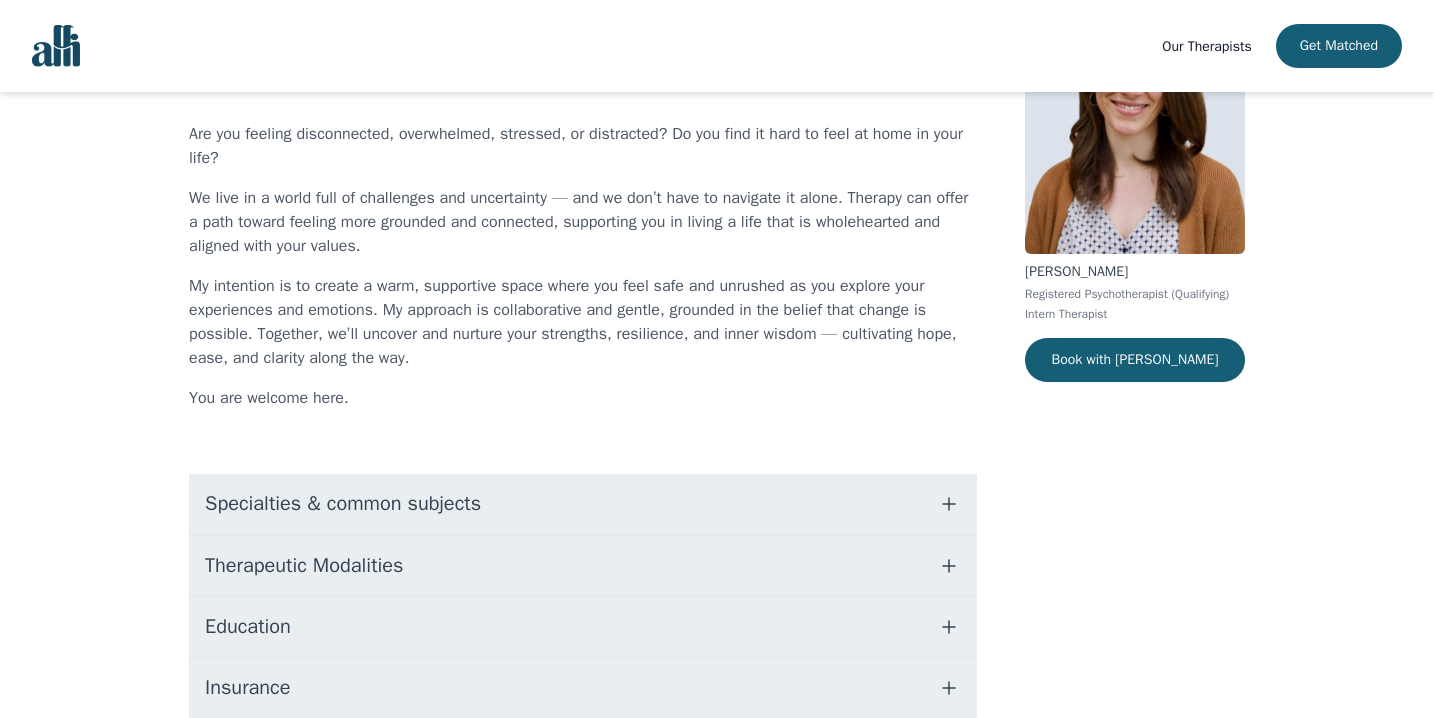 scroll, scrollTop: 388, scrollLeft: 0, axis: vertical 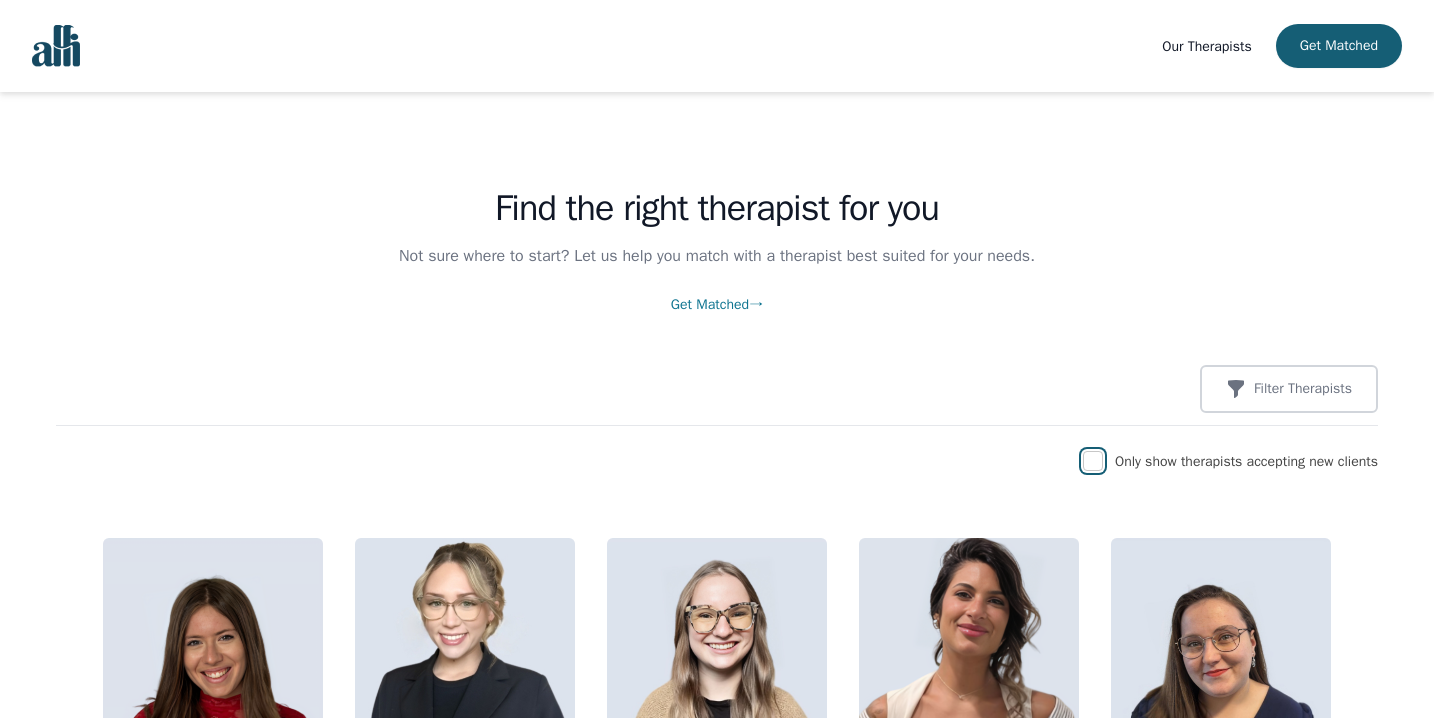 click at bounding box center [1093, 461] 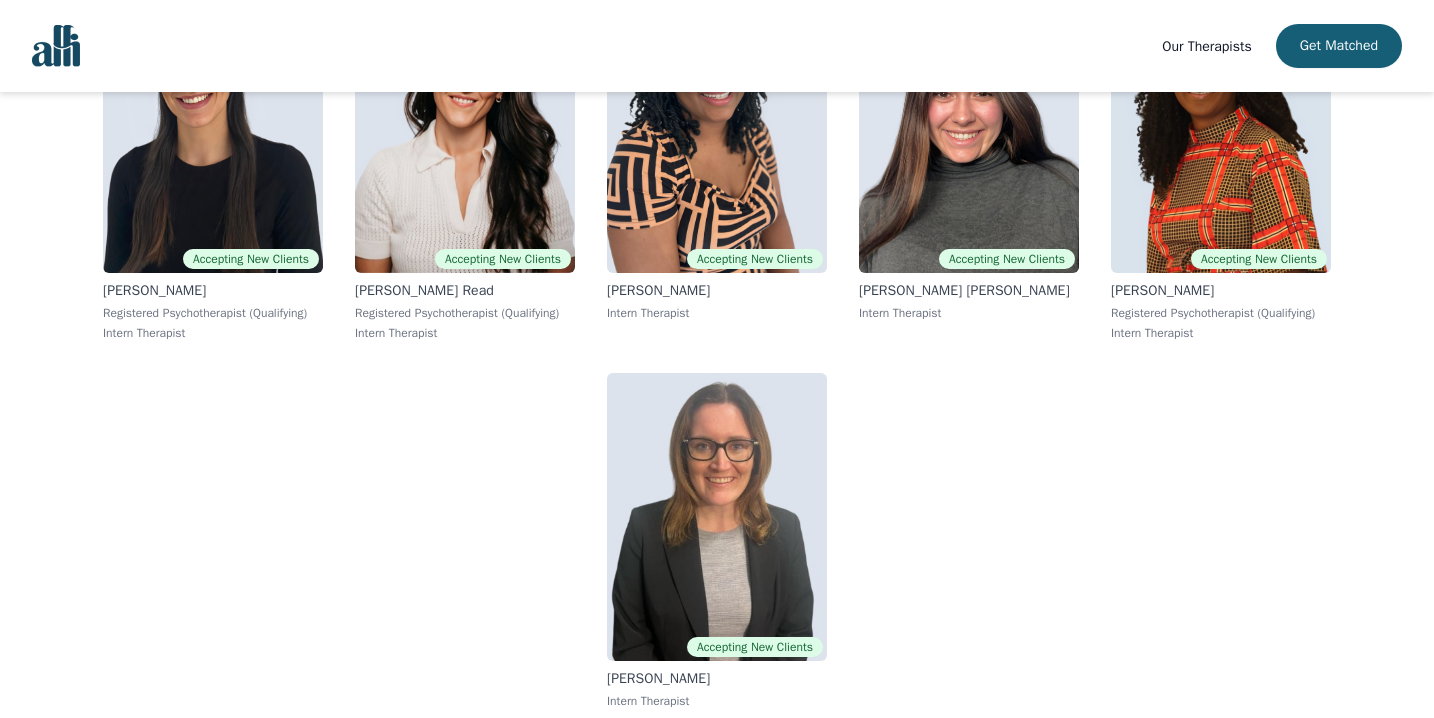 scroll, scrollTop: 7675, scrollLeft: 0, axis: vertical 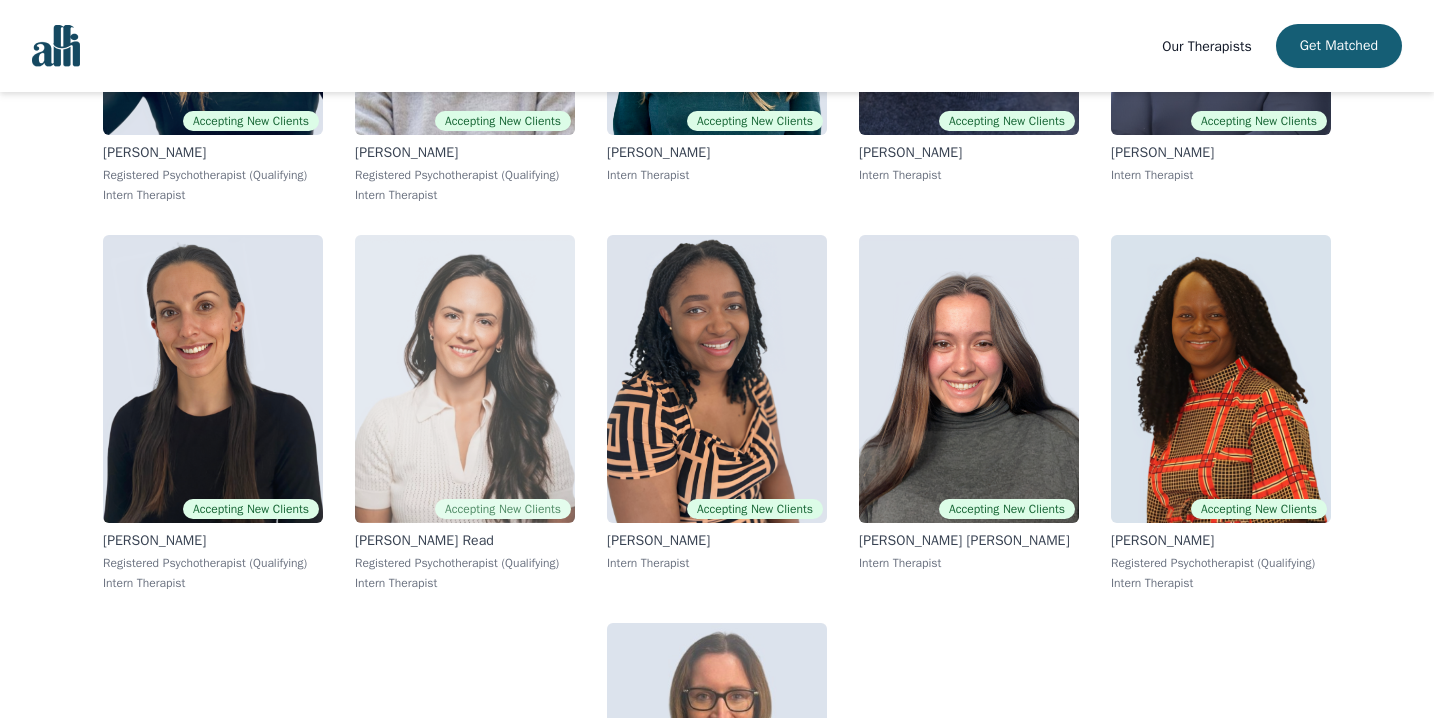 click at bounding box center [465, 379] 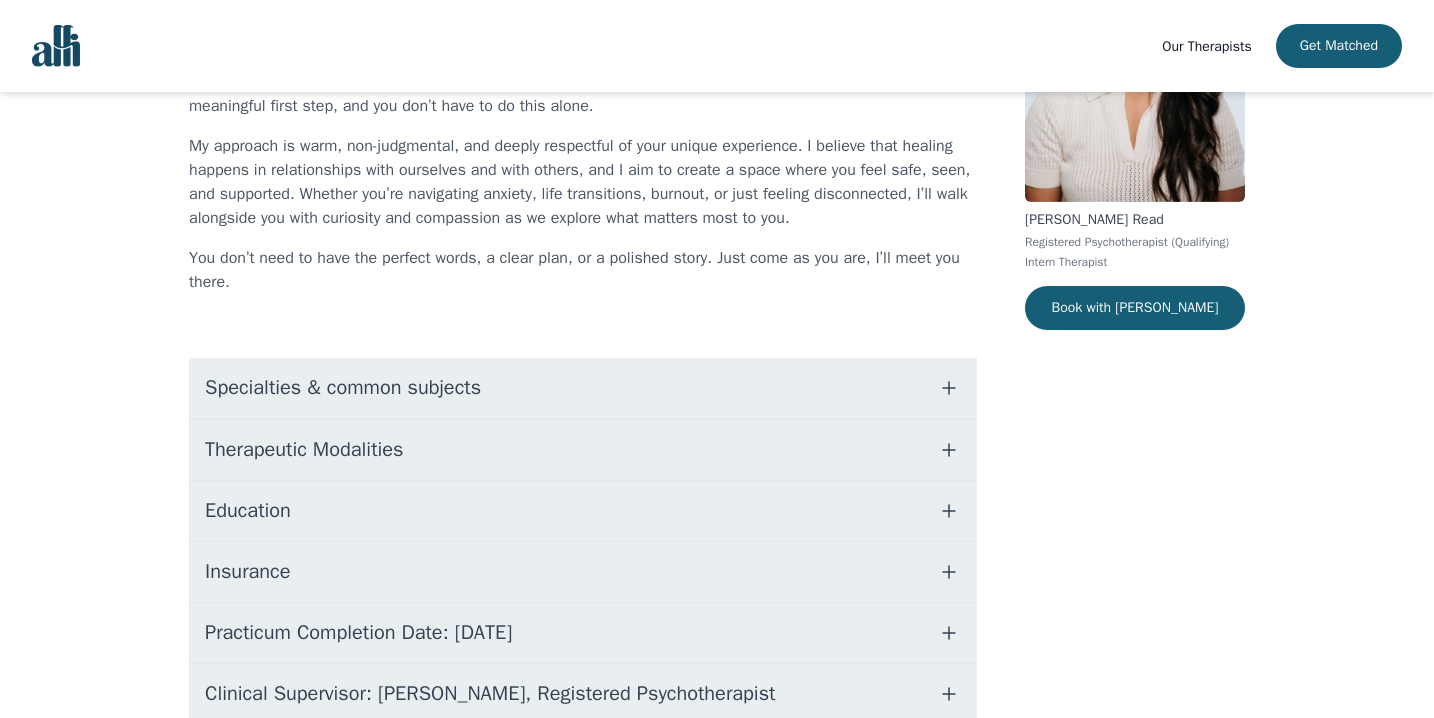 scroll, scrollTop: 328, scrollLeft: 0, axis: vertical 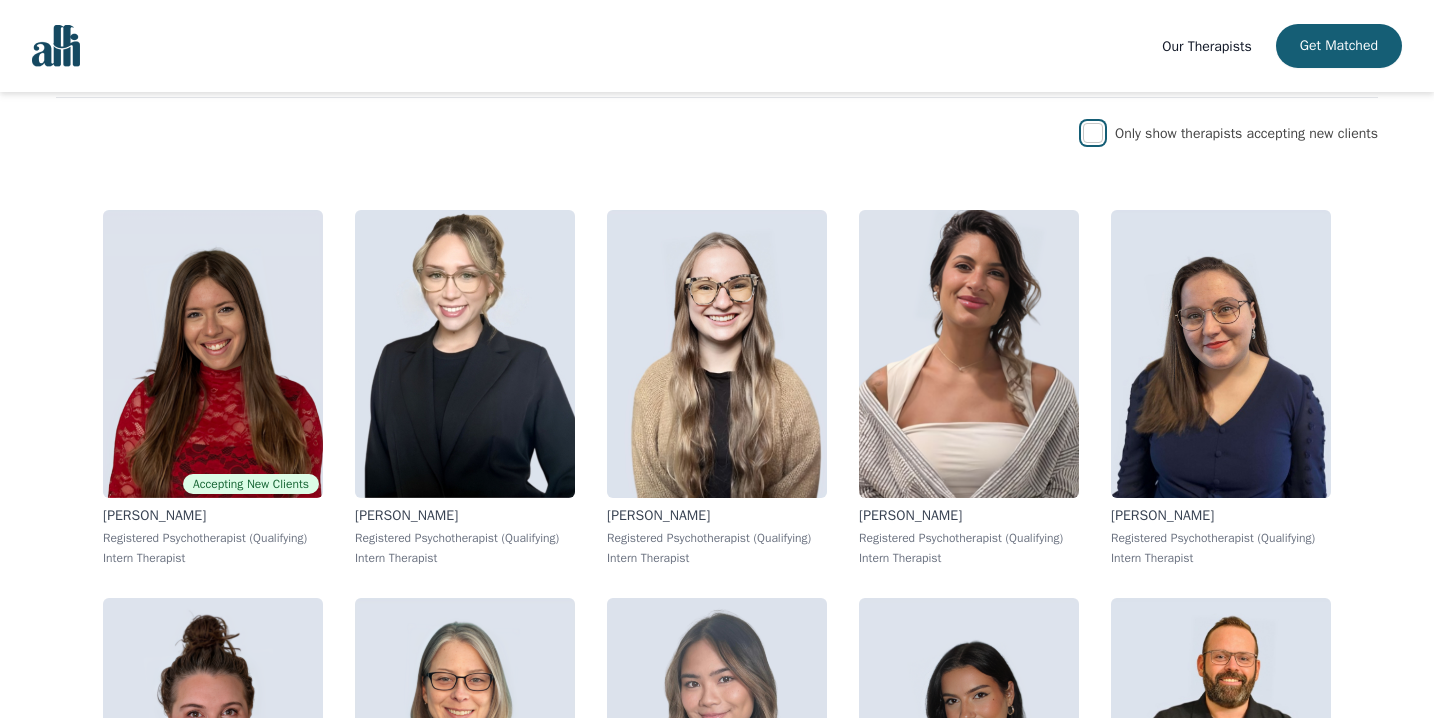 click at bounding box center (1093, 133) 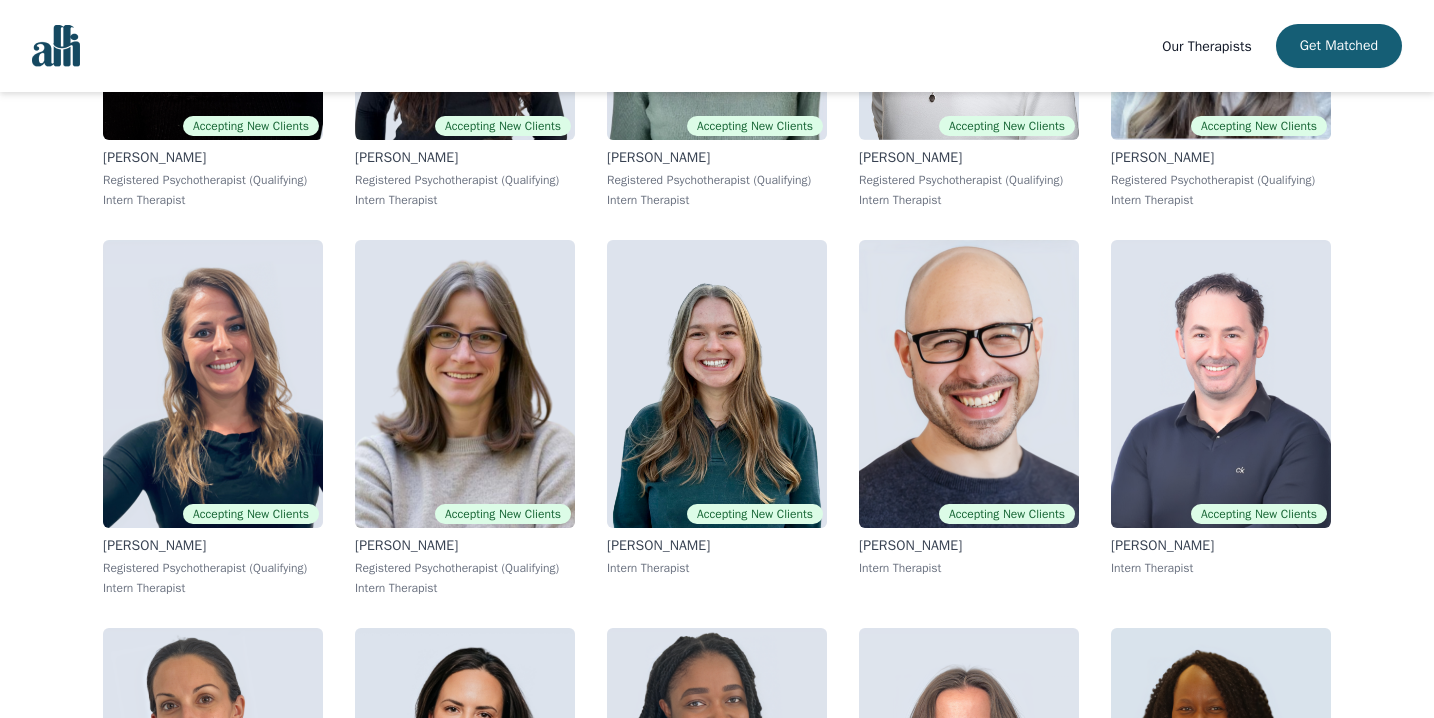 scroll, scrollTop: 7280, scrollLeft: 0, axis: vertical 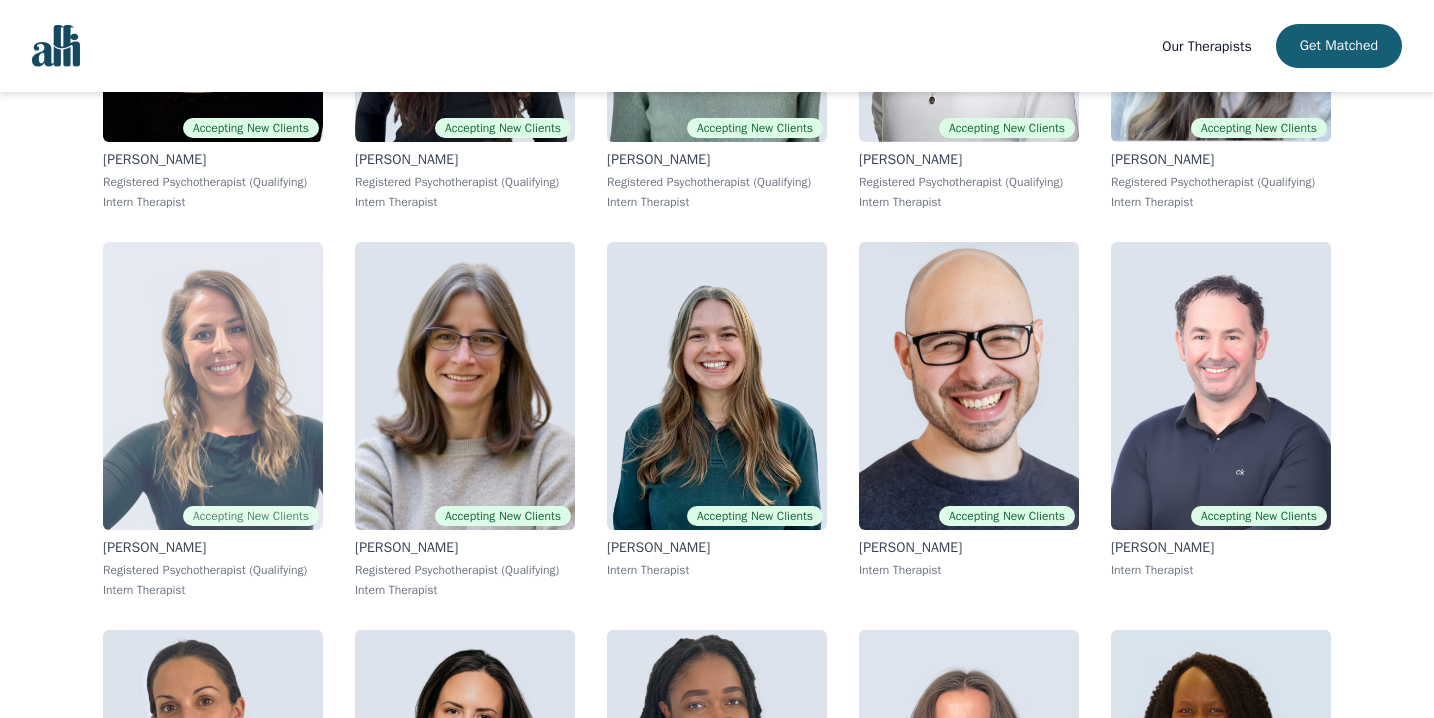 click at bounding box center (213, 386) 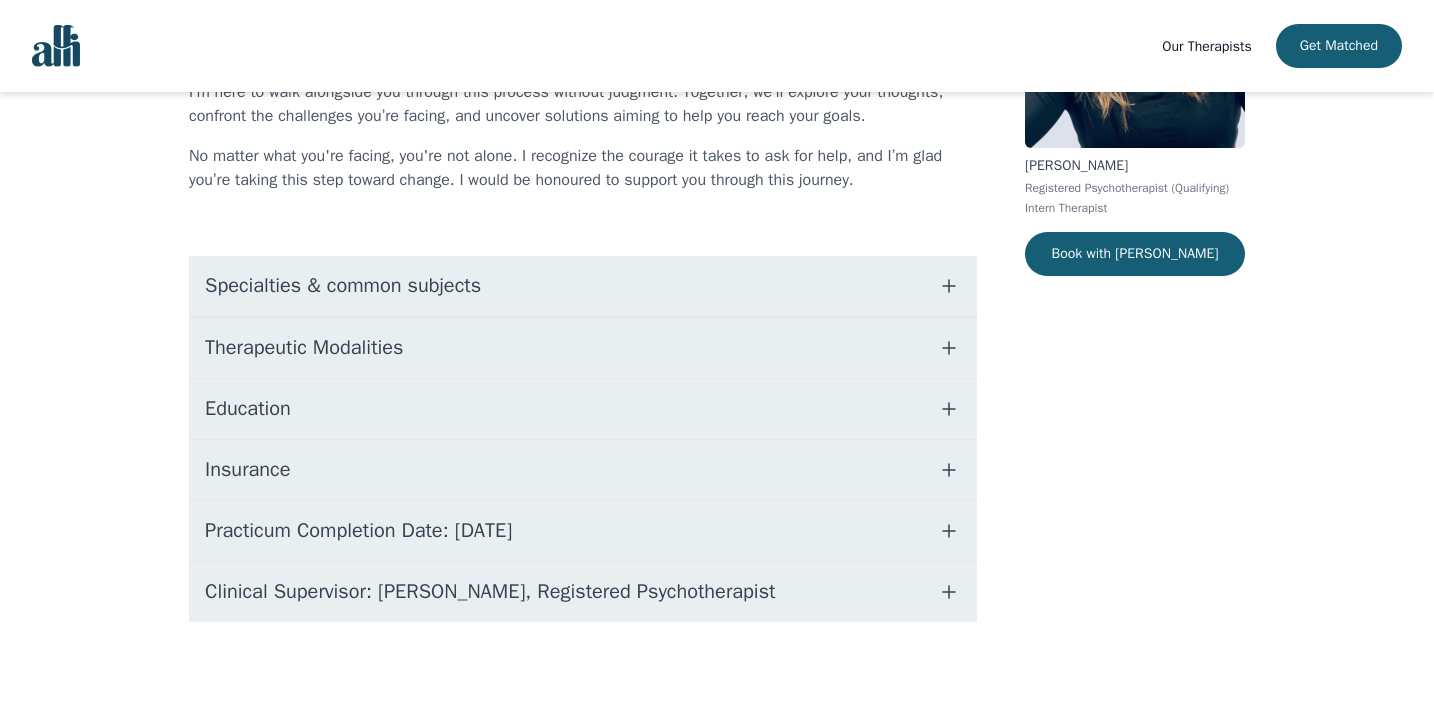 scroll, scrollTop: 0, scrollLeft: 0, axis: both 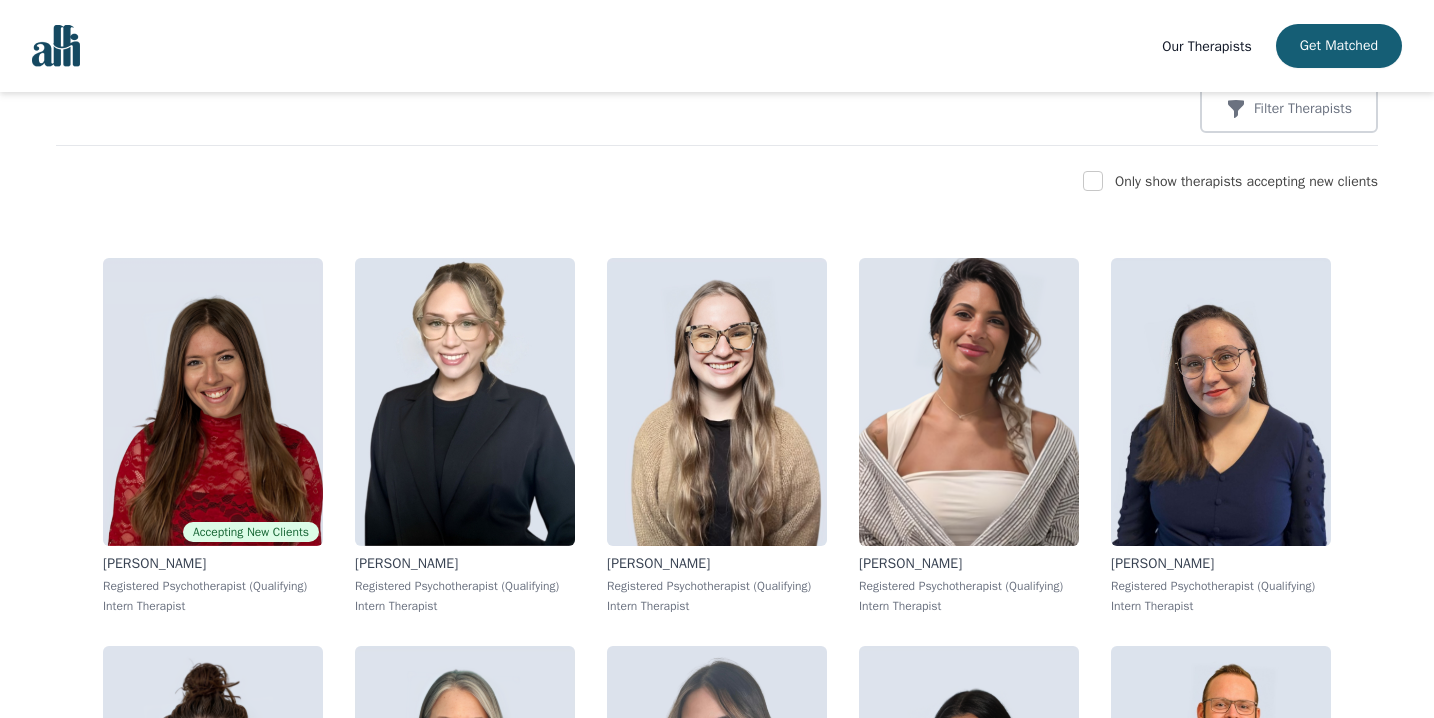 click on "Only show therapists accepting new clients" at bounding box center [1246, 182] 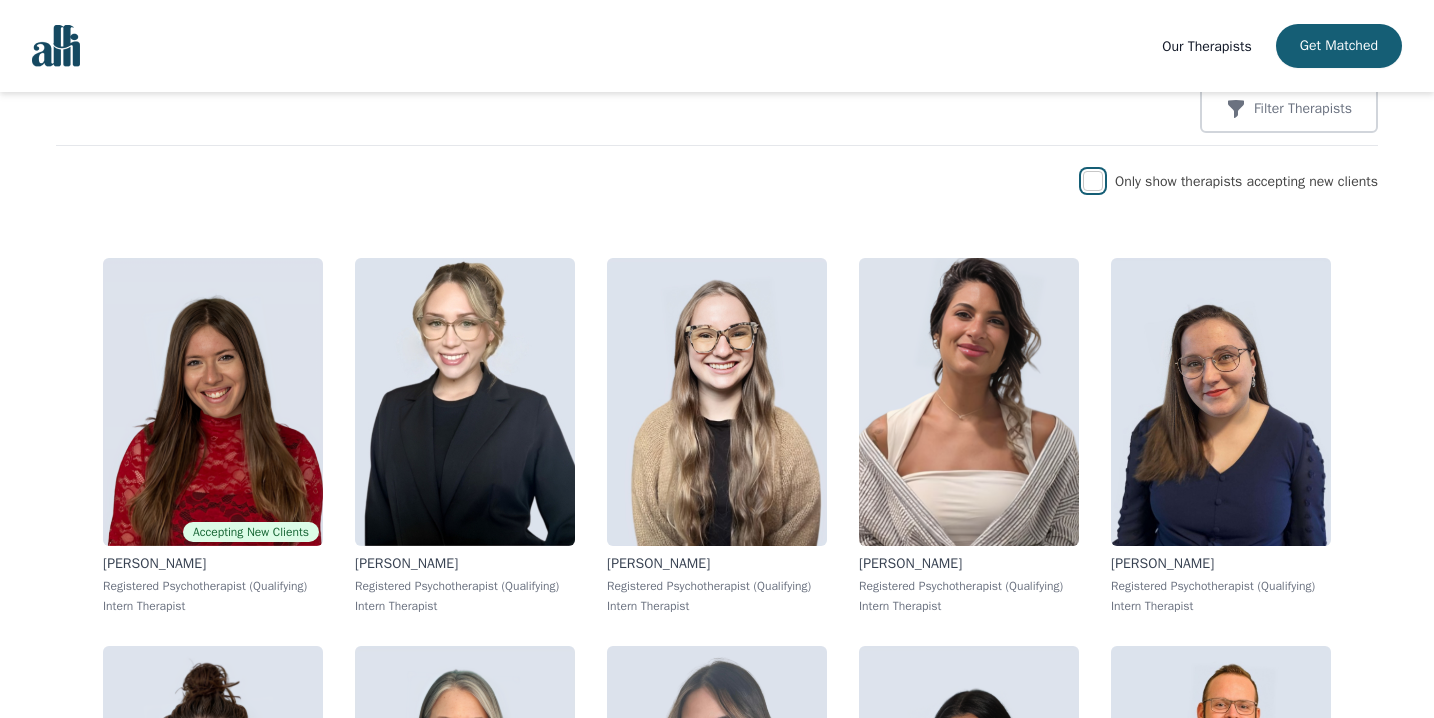 click at bounding box center [1093, 181] 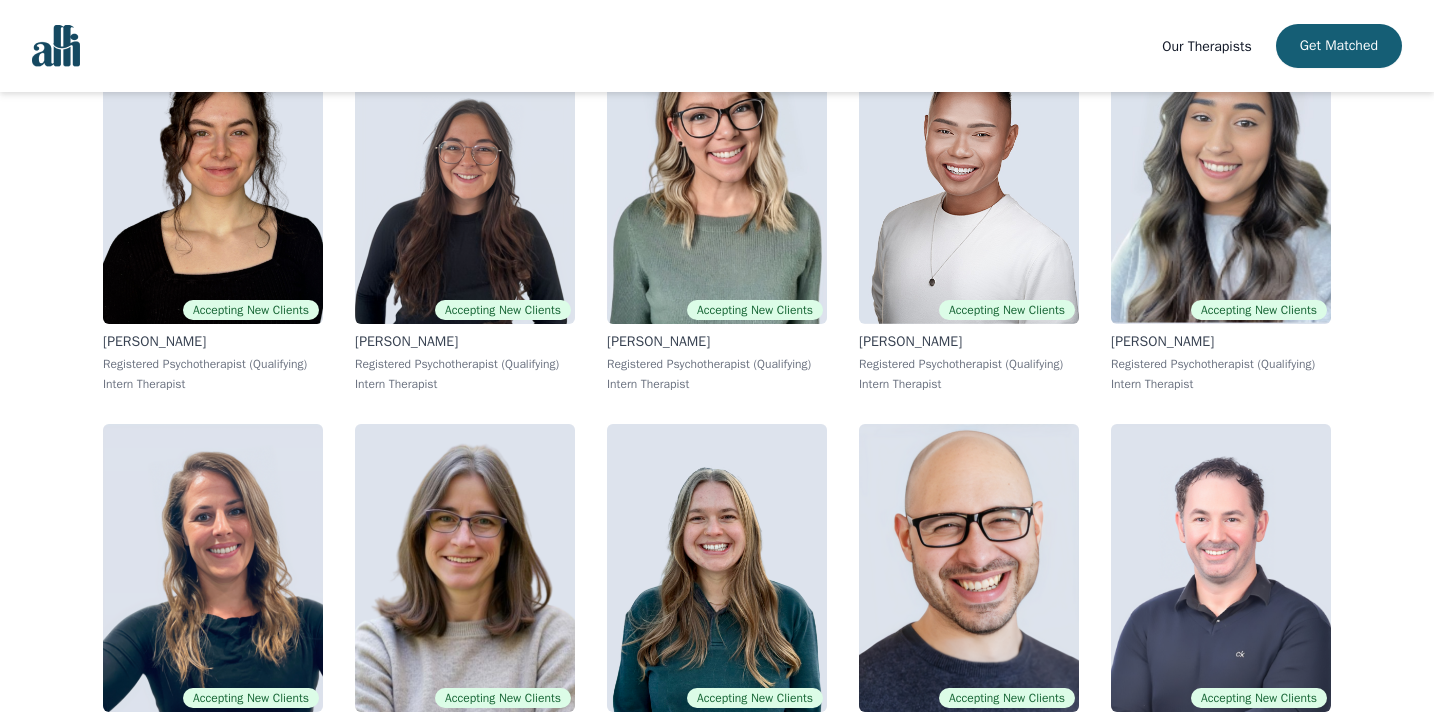scroll, scrollTop: 7094, scrollLeft: 0, axis: vertical 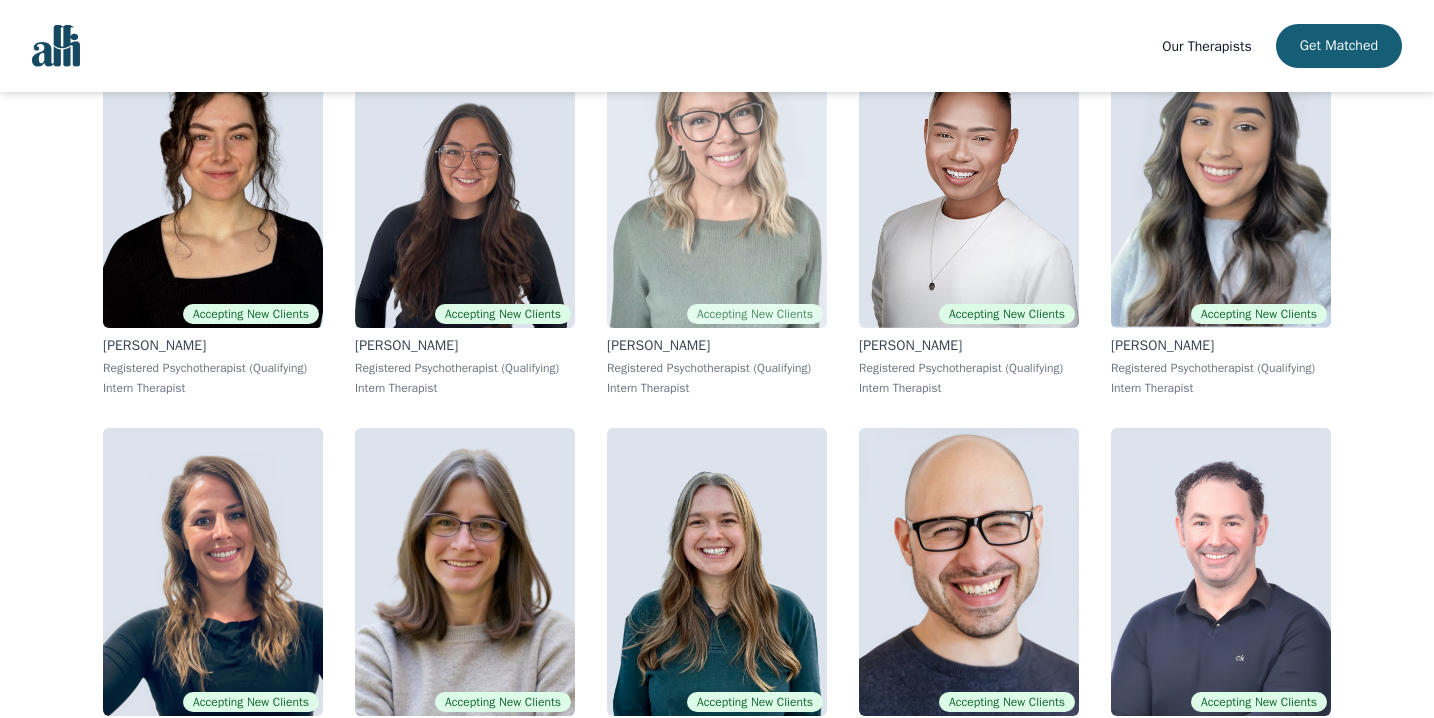 click at bounding box center (717, 184) 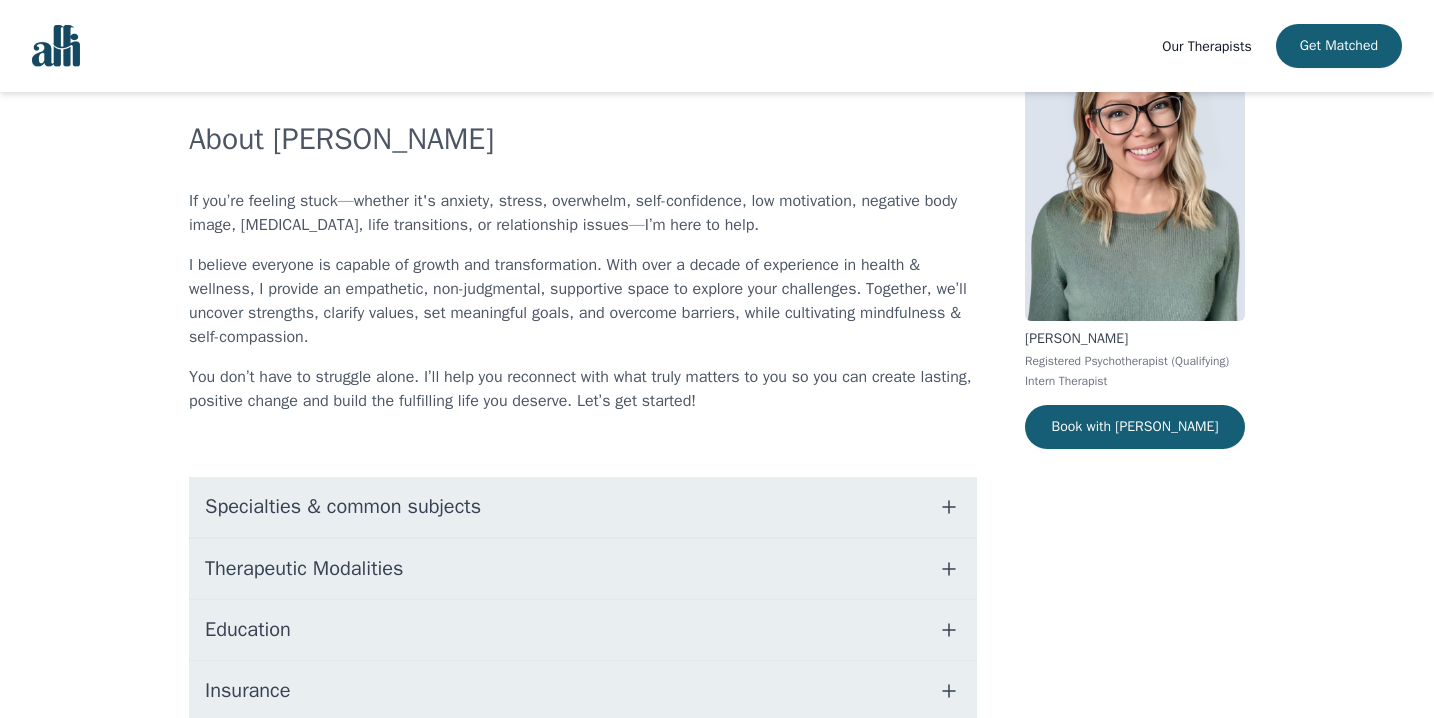 scroll, scrollTop: 250, scrollLeft: 0, axis: vertical 